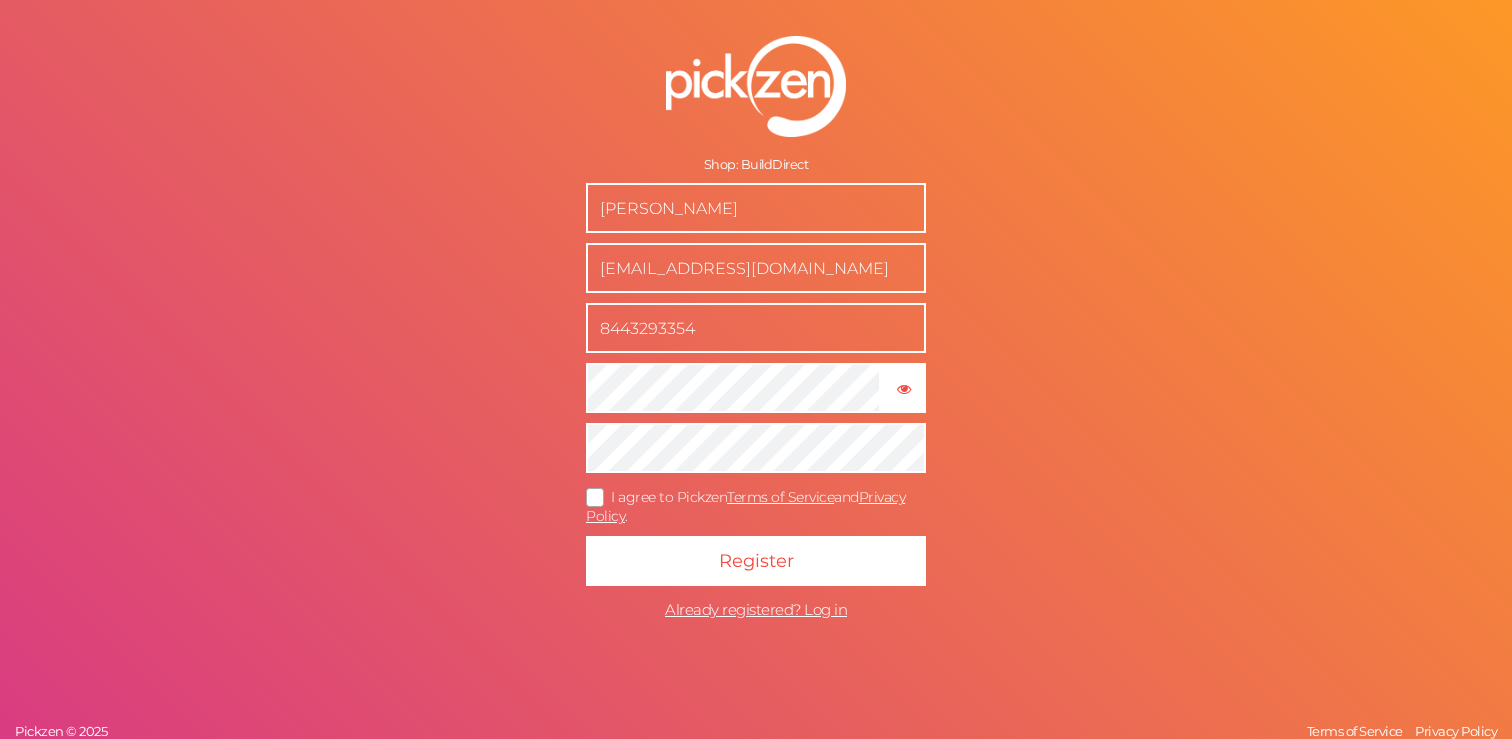 scroll, scrollTop: 0, scrollLeft: 0, axis: both 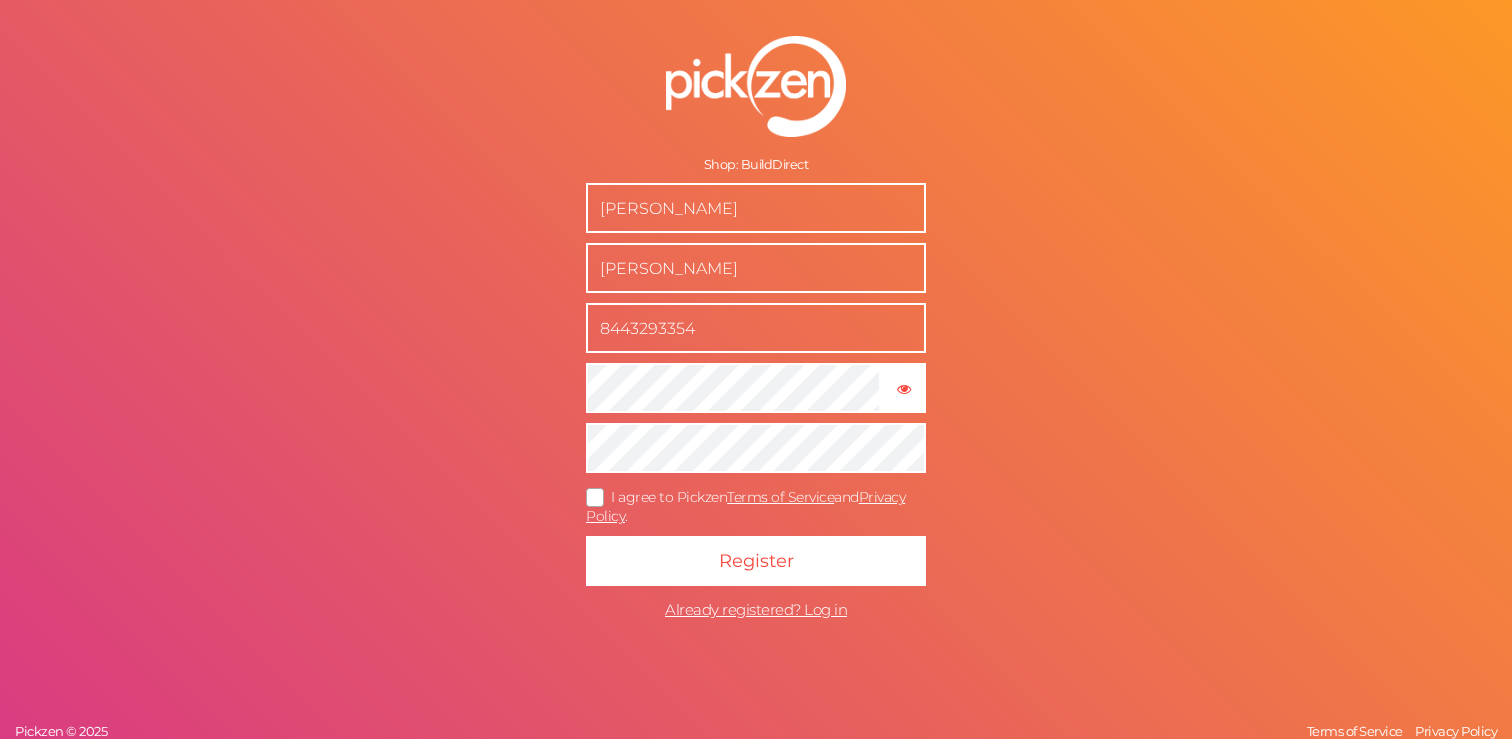type on "[EMAIL_ADDRESS][DOMAIN_NAME]" 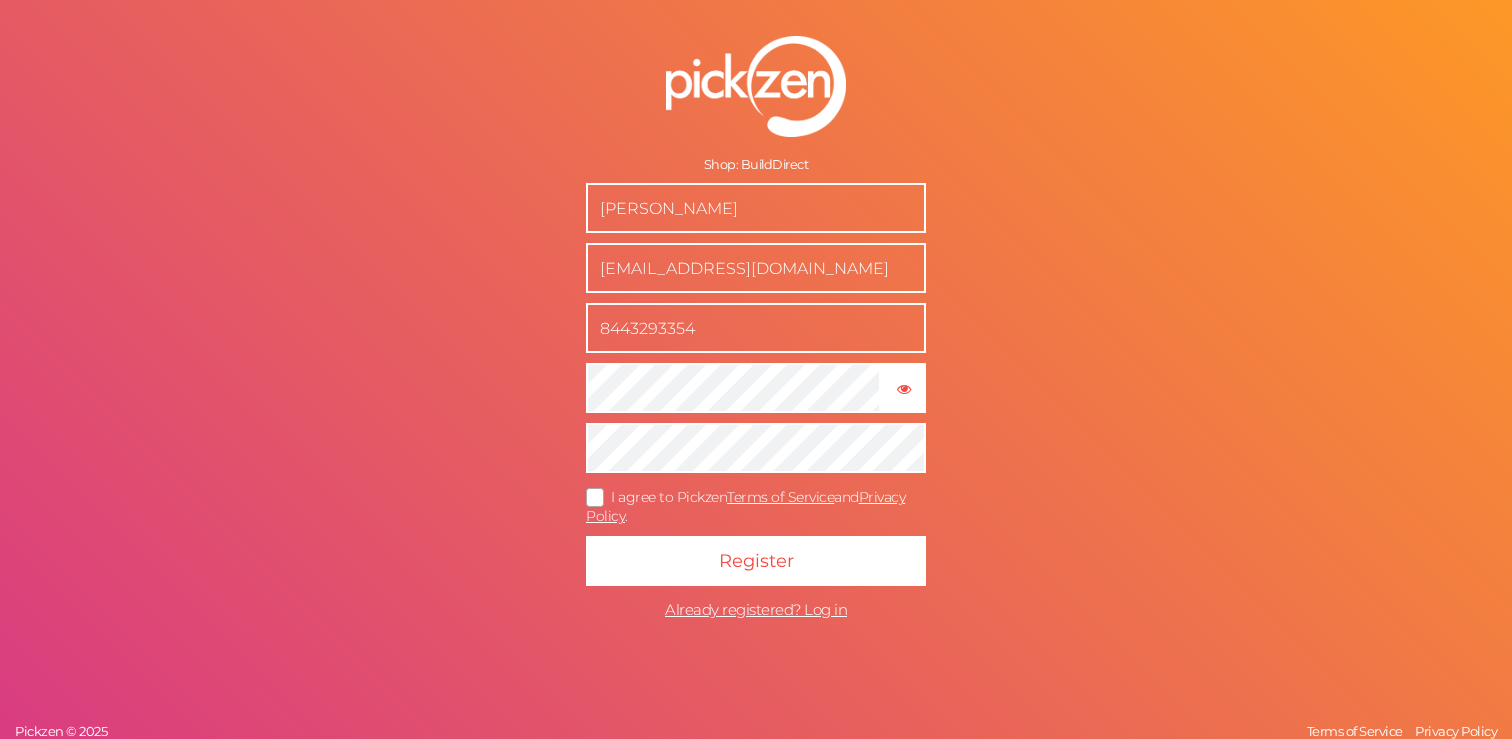 drag, startPoint x: 1137, startPoint y: 375, endPoint x: 773, endPoint y: 361, distance: 364.26913 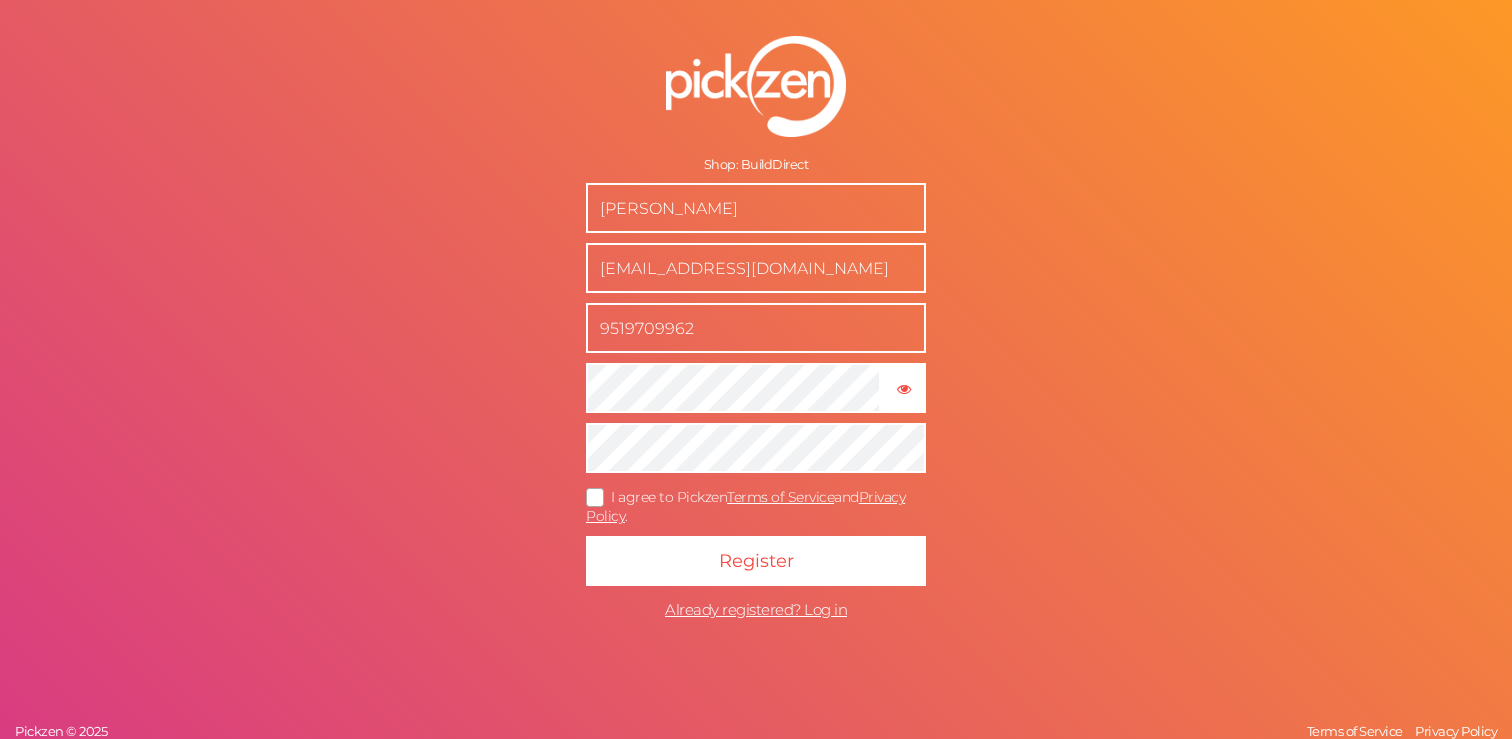 type on "9519709962" 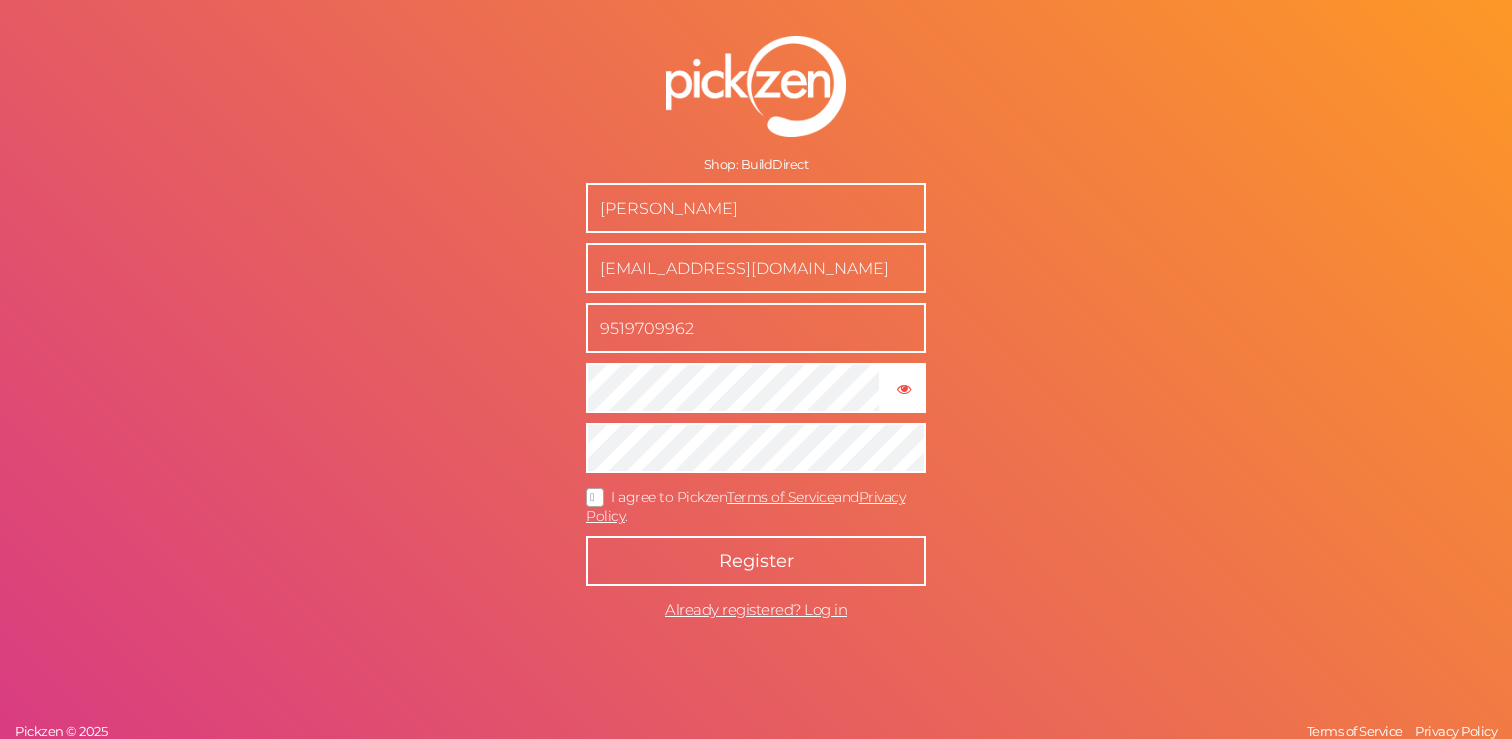 click on "Register" at bounding box center [756, 561] 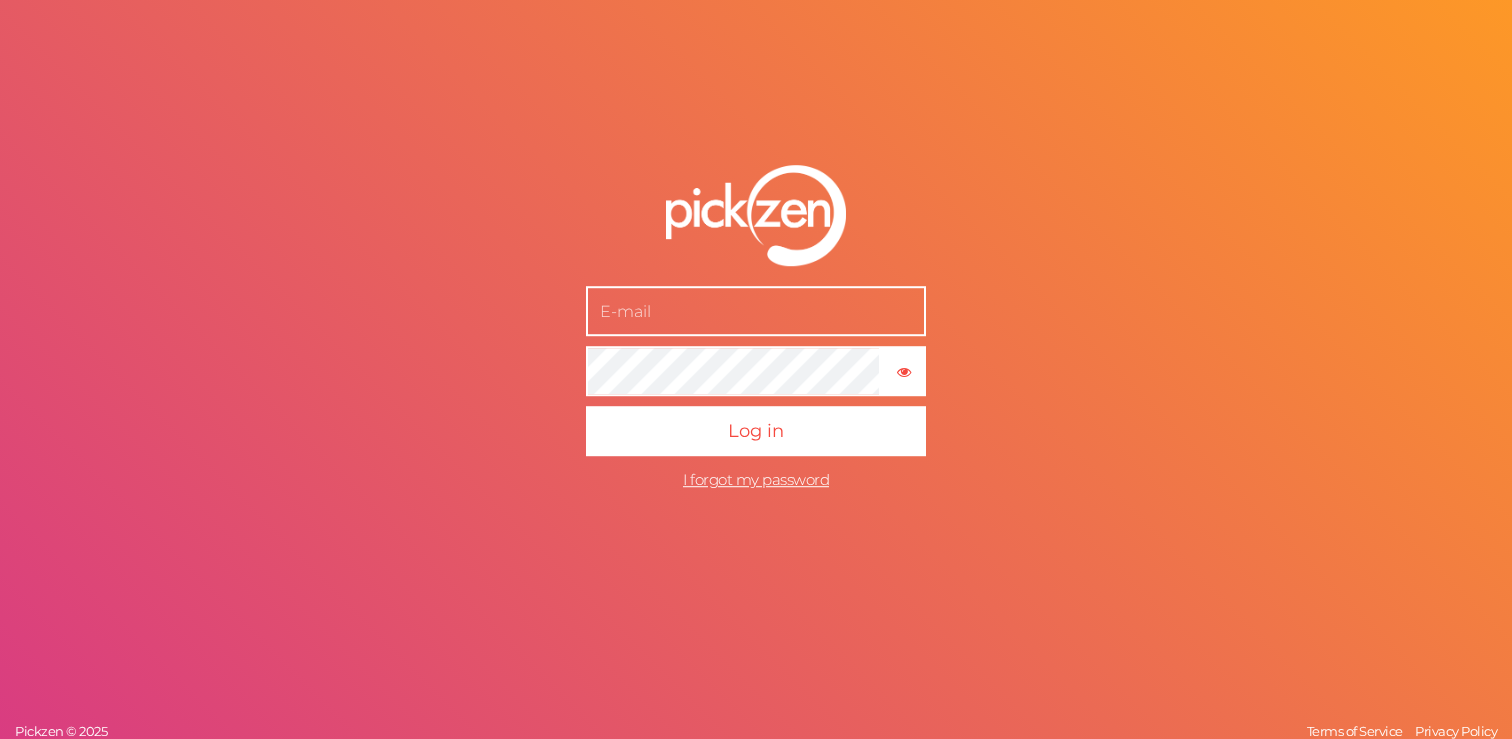 scroll, scrollTop: 0, scrollLeft: 0, axis: both 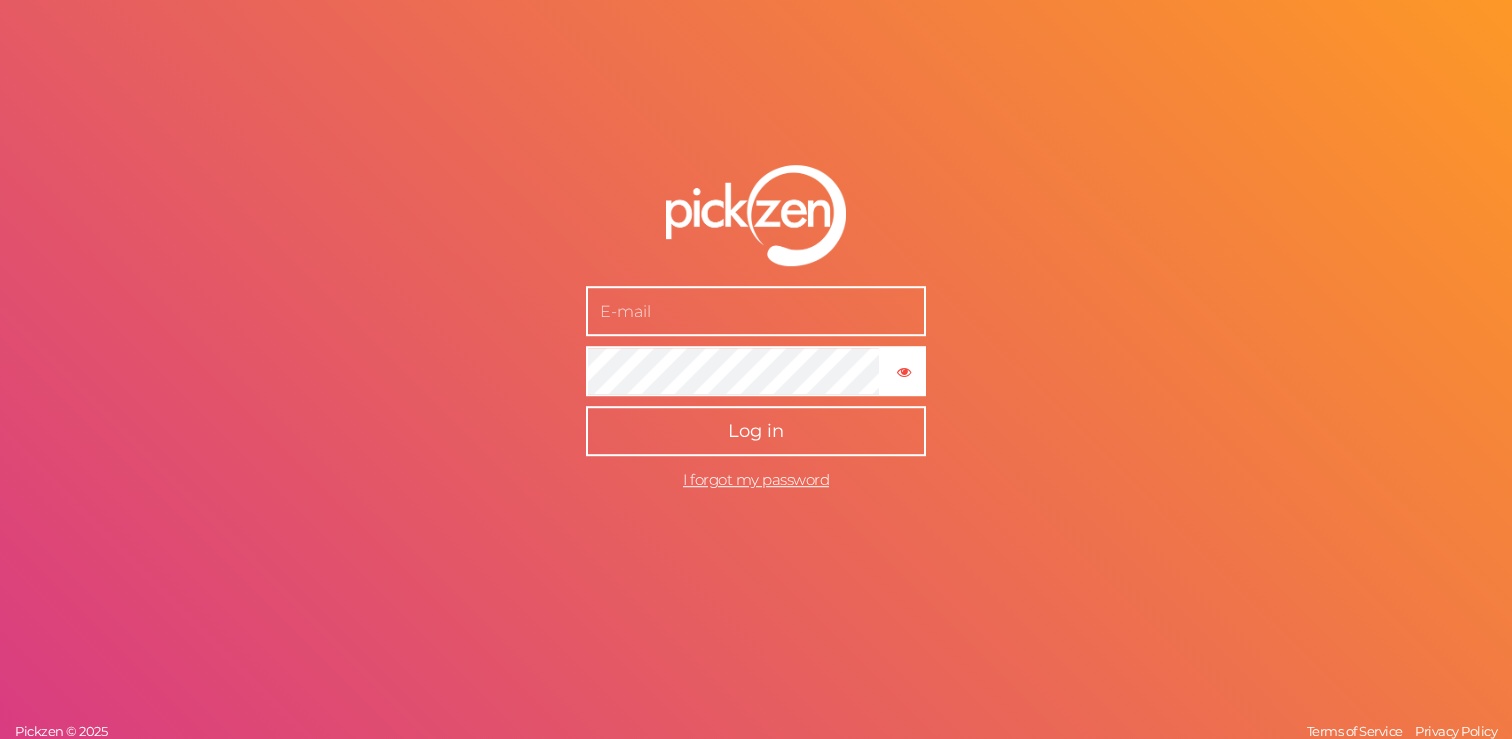 type on "[EMAIL_ADDRESS][DOMAIN_NAME]" 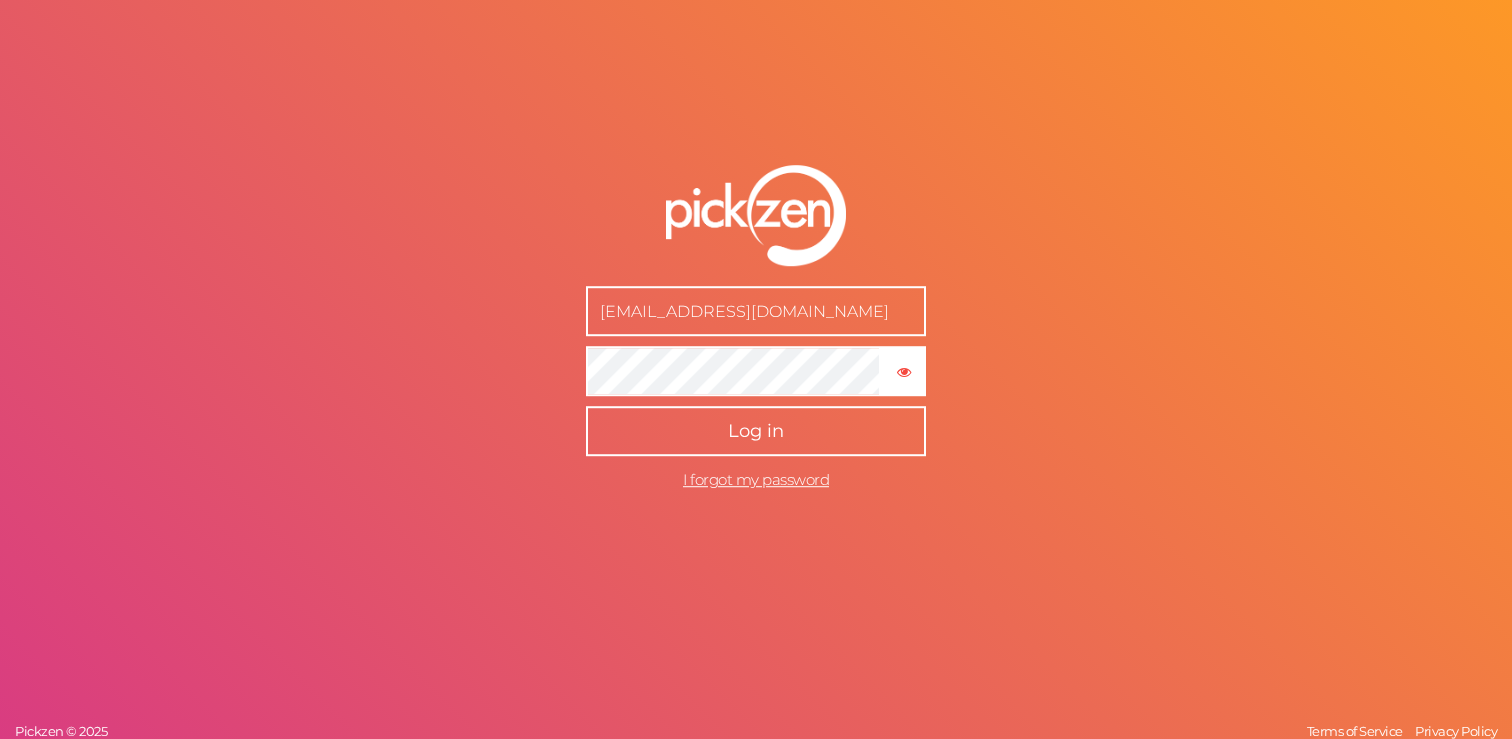 click on "Log in" at bounding box center [756, 432] 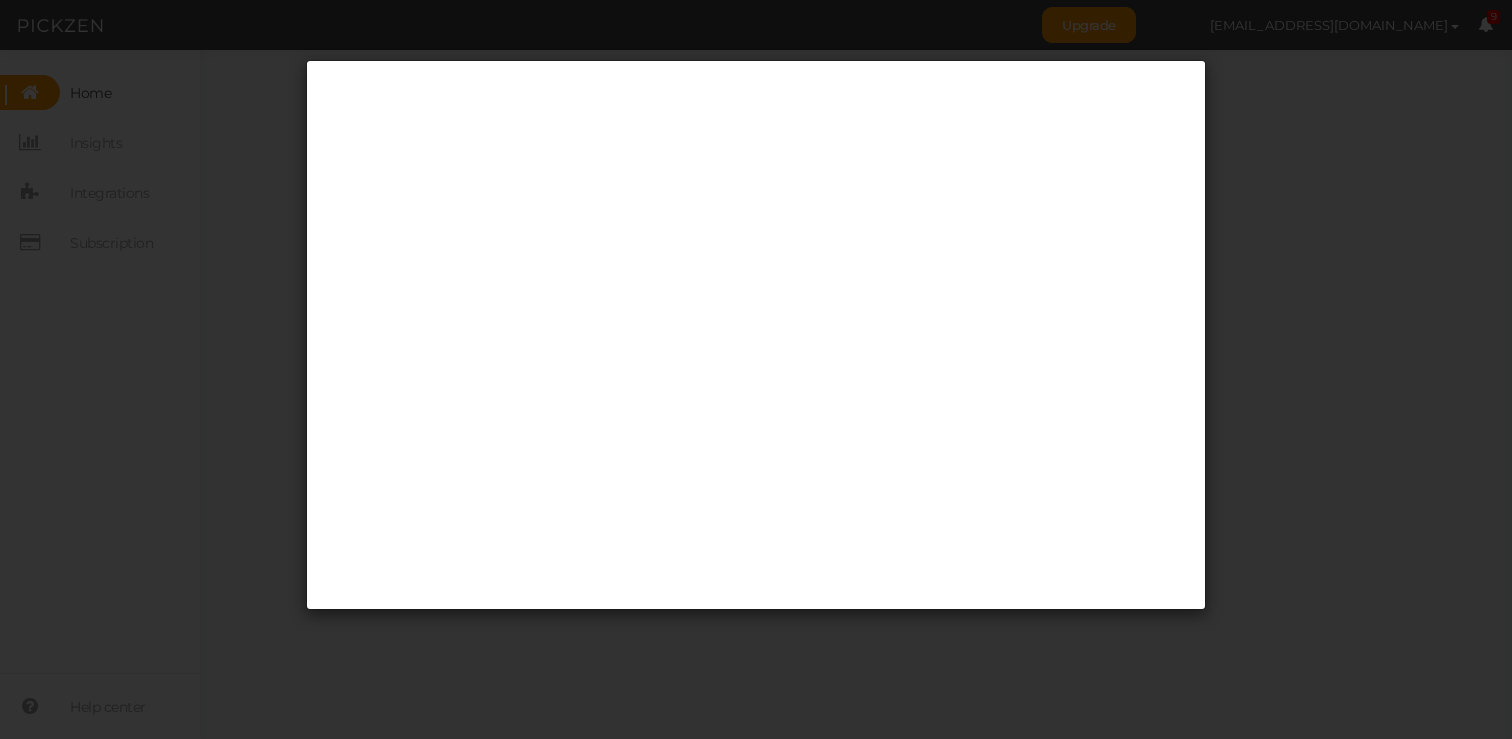 click at bounding box center [756, 369] 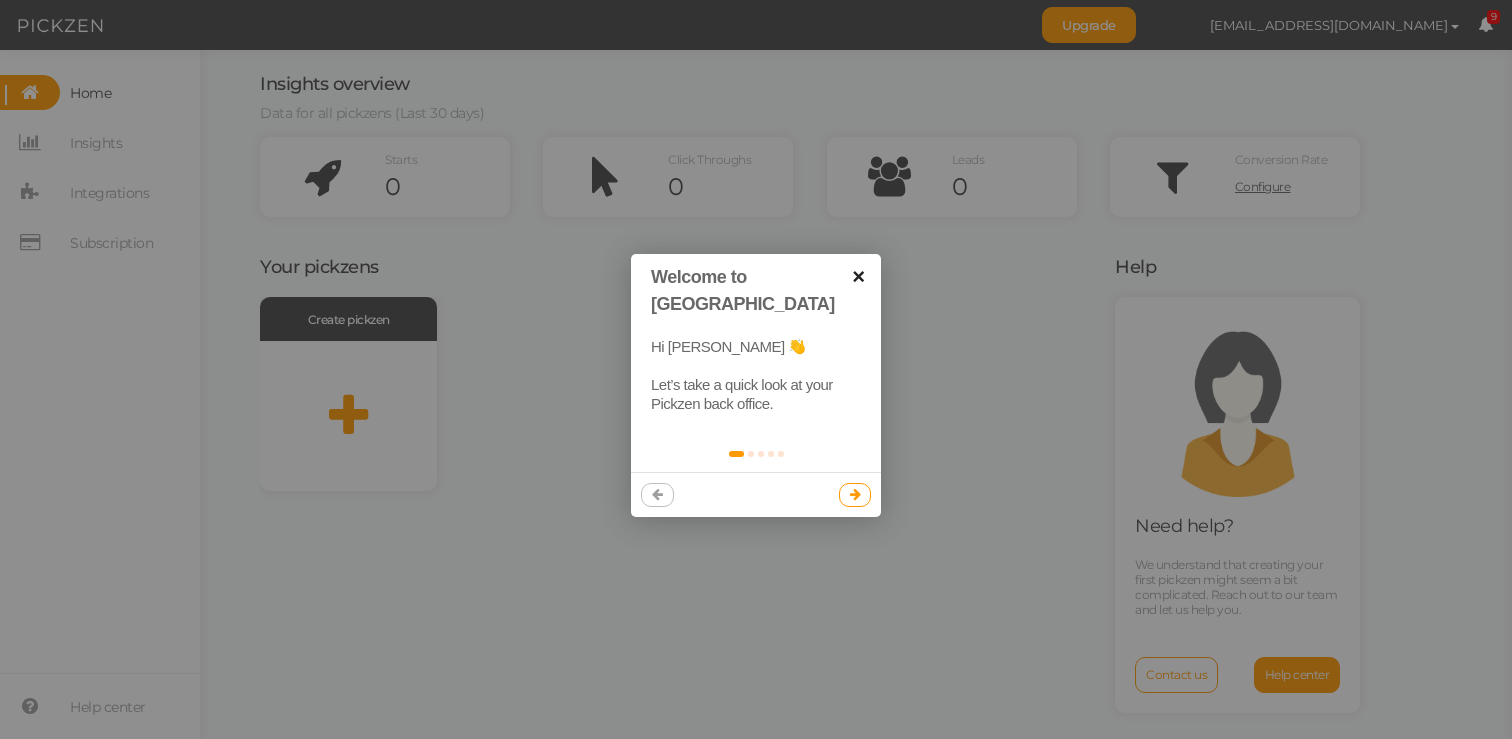 click on "×" at bounding box center (858, 276) 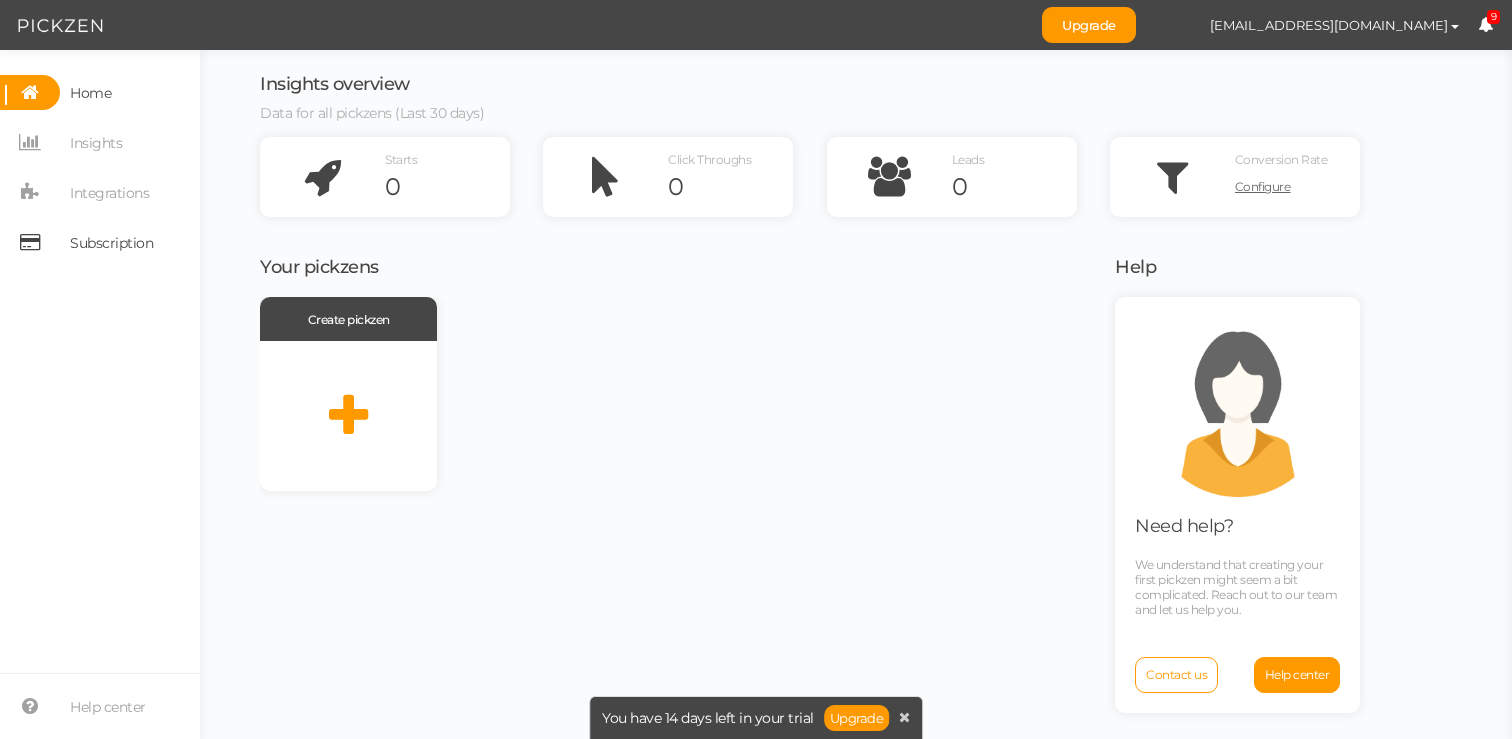 click on "Subscription" at bounding box center [111, 243] 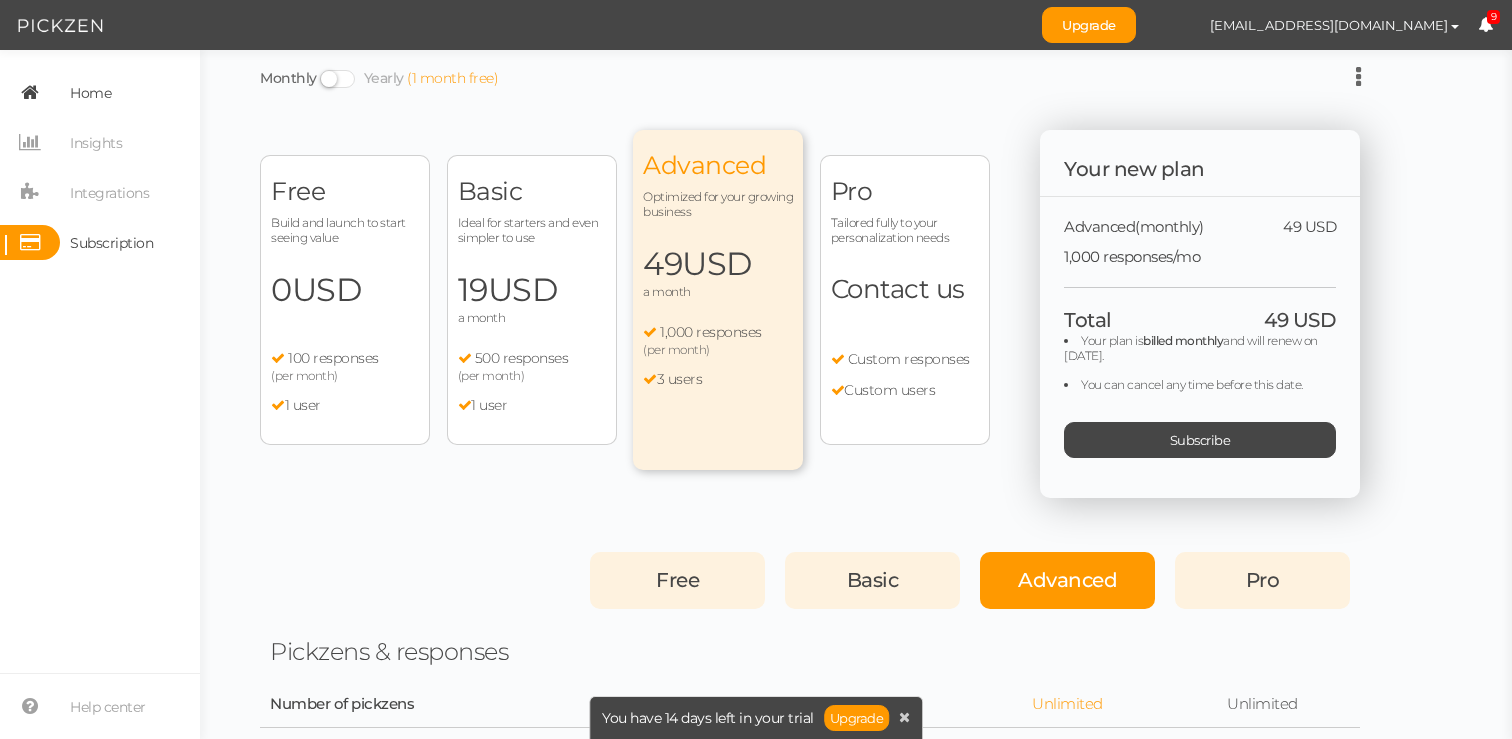 click at bounding box center (30, 92) 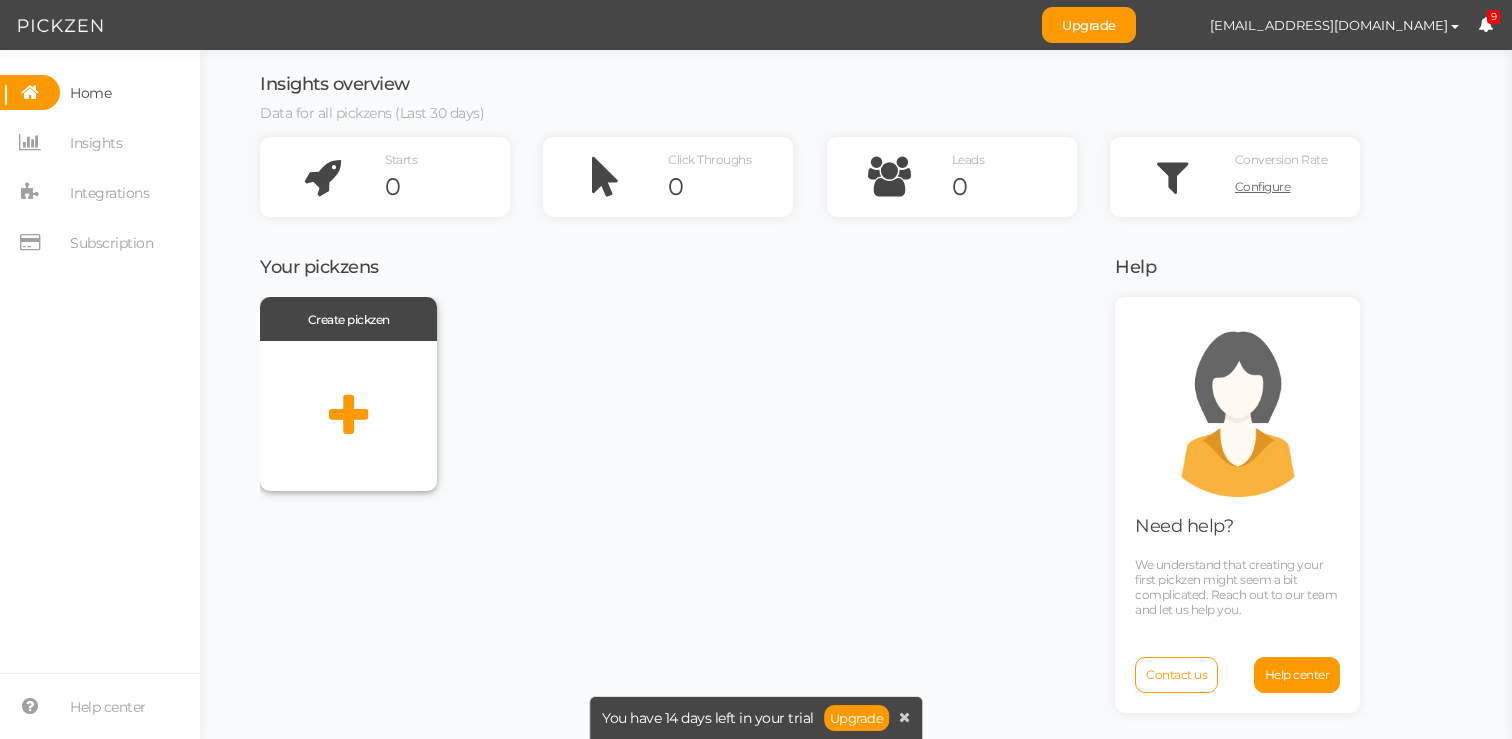 click at bounding box center [348, 416] 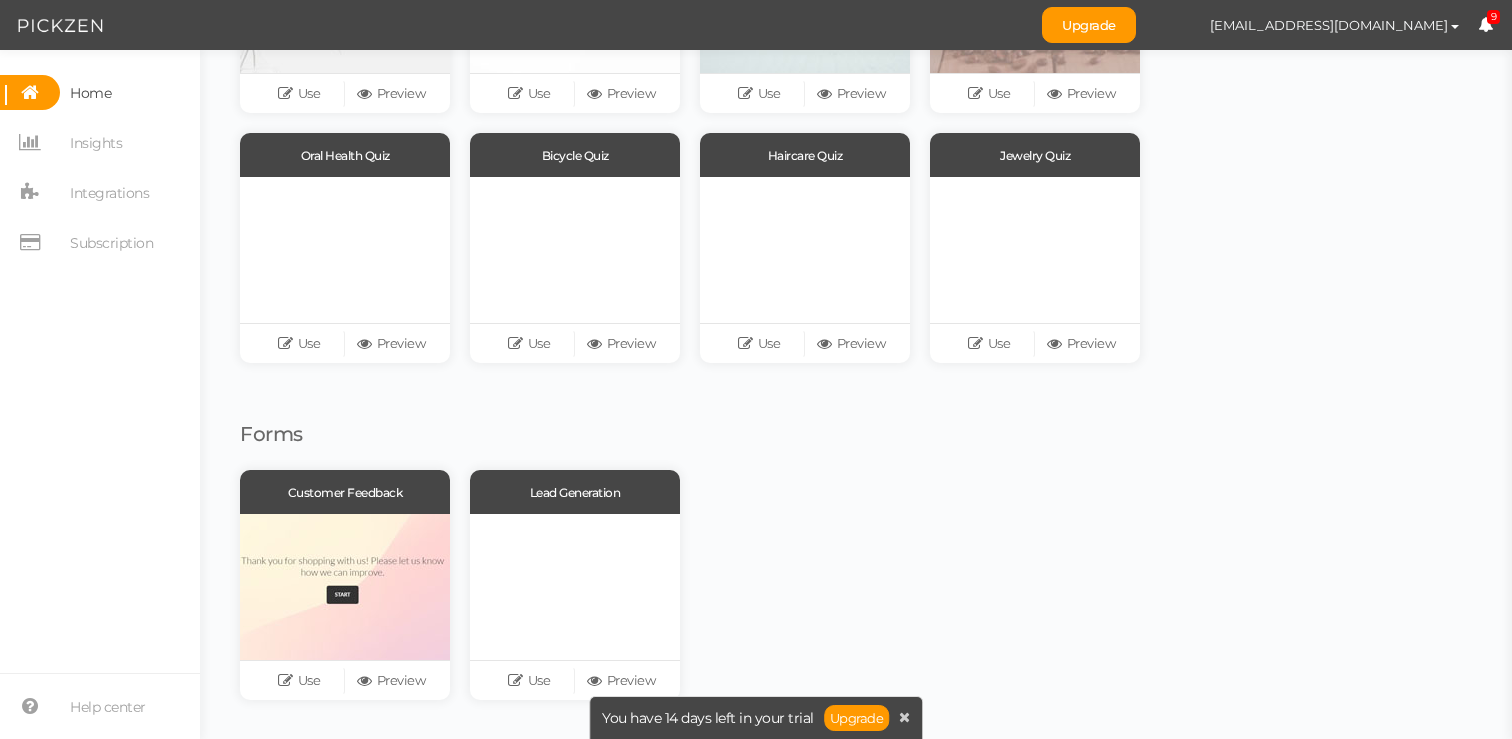 scroll, scrollTop: 0, scrollLeft: 0, axis: both 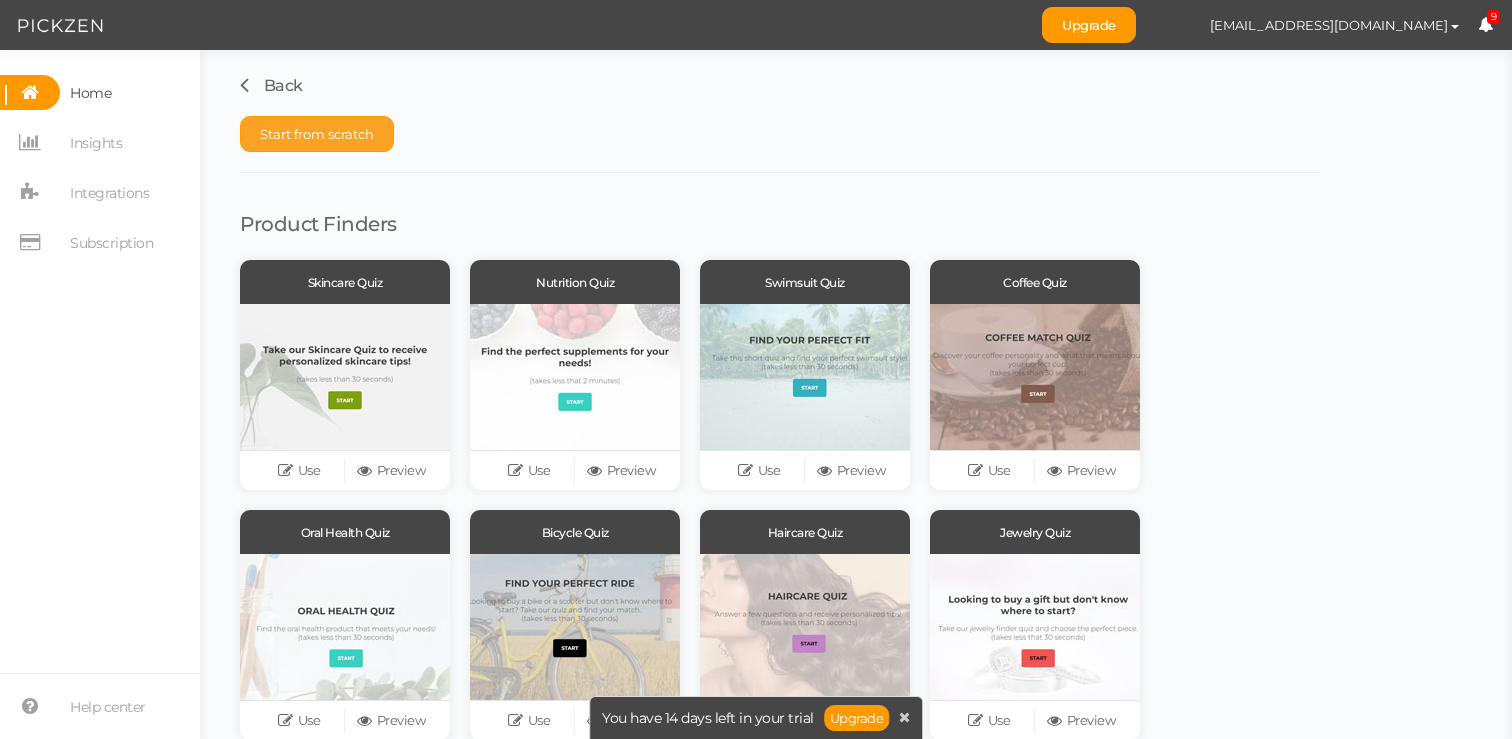 click on "Start from scratch" at bounding box center (317, 134) 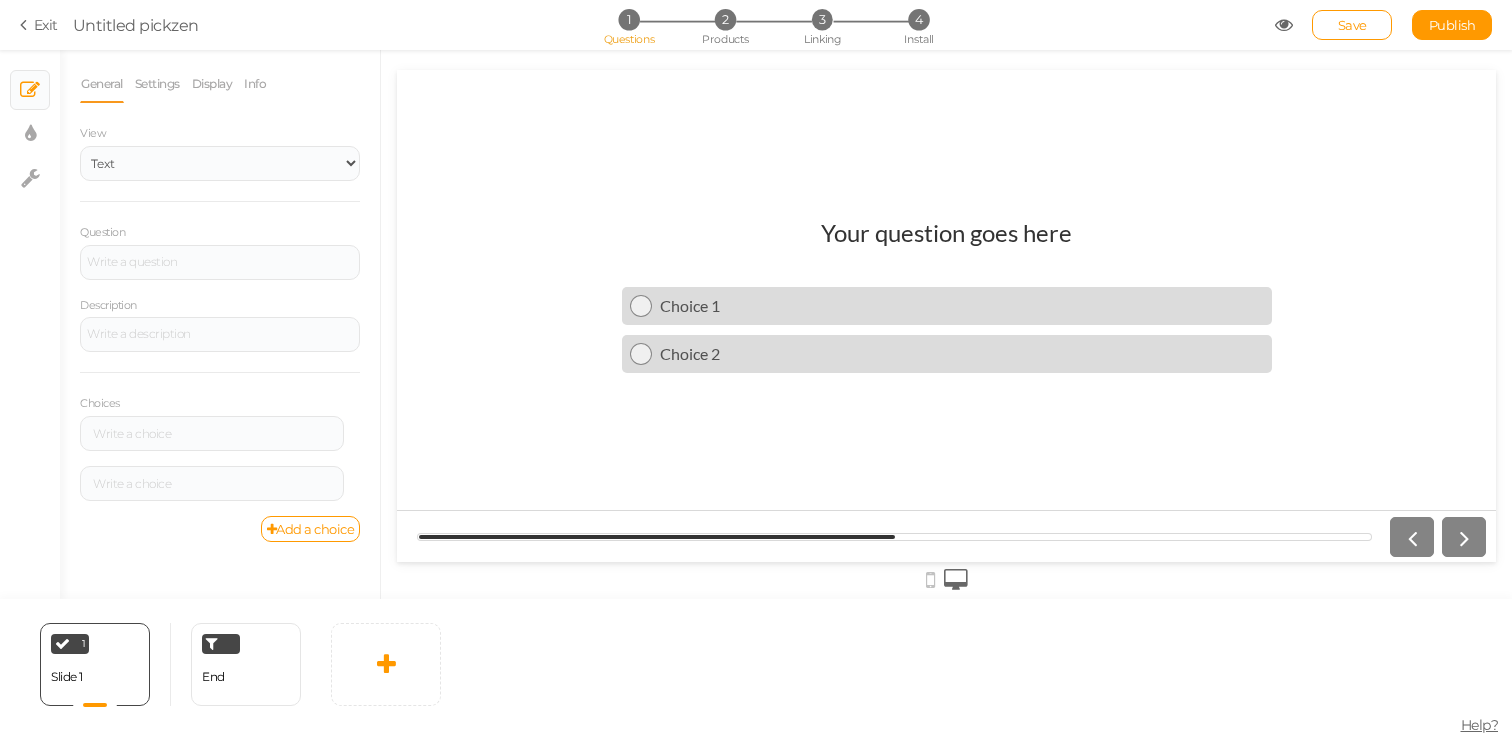 scroll, scrollTop: 0, scrollLeft: 0, axis: both 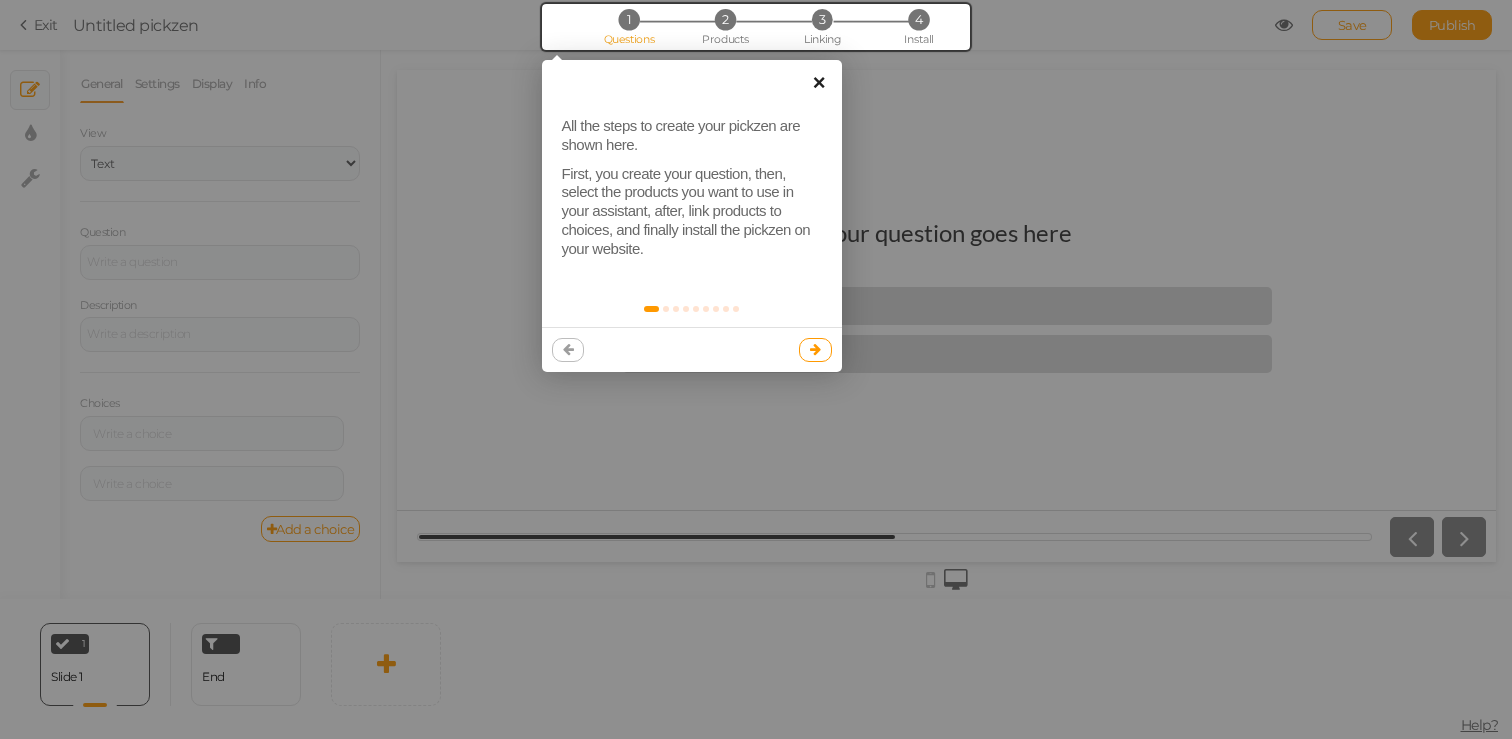 click on "×" at bounding box center [819, 82] 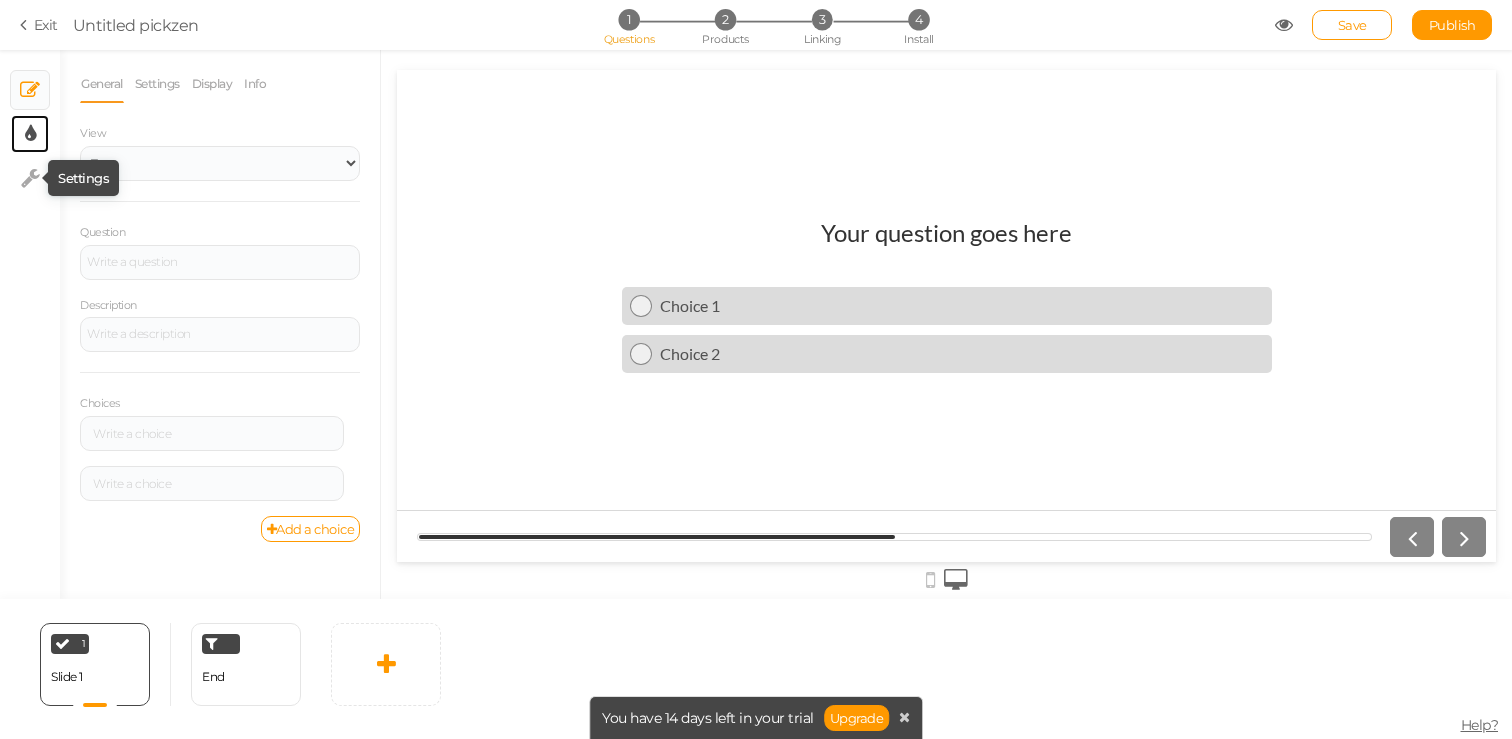 click at bounding box center (30, 134) 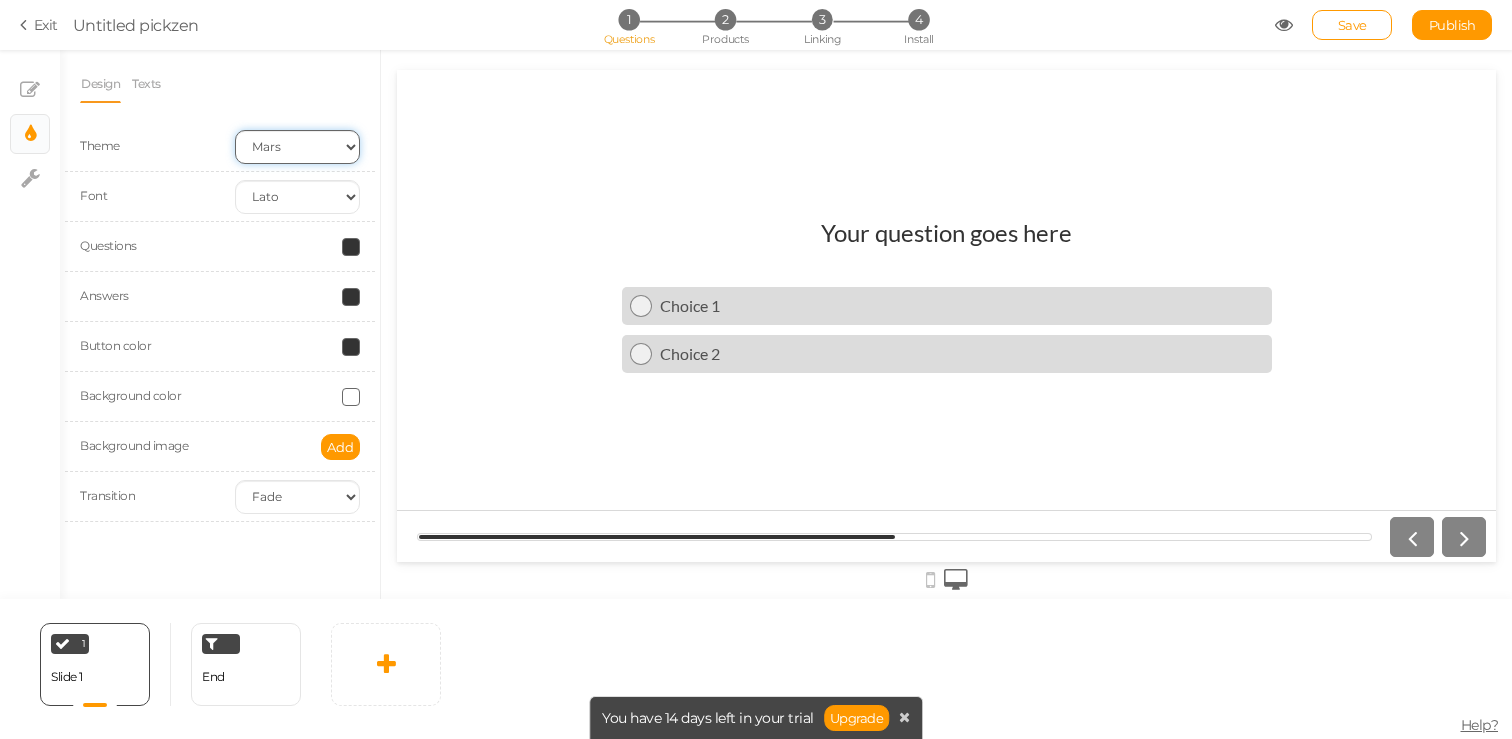 click on "Earth Mars" at bounding box center [297, 147] 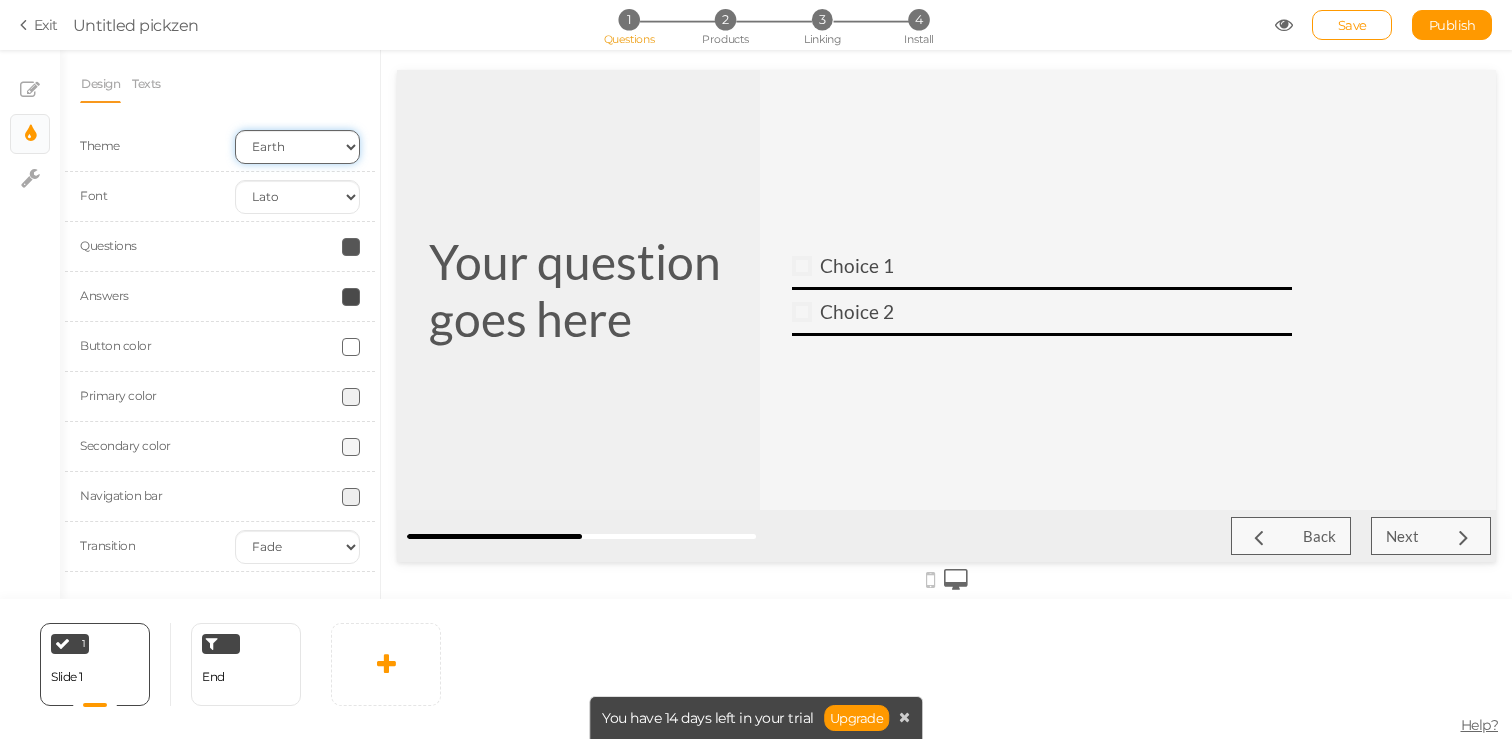 scroll, scrollTop: 0, scrollLeft: 0, axis: both 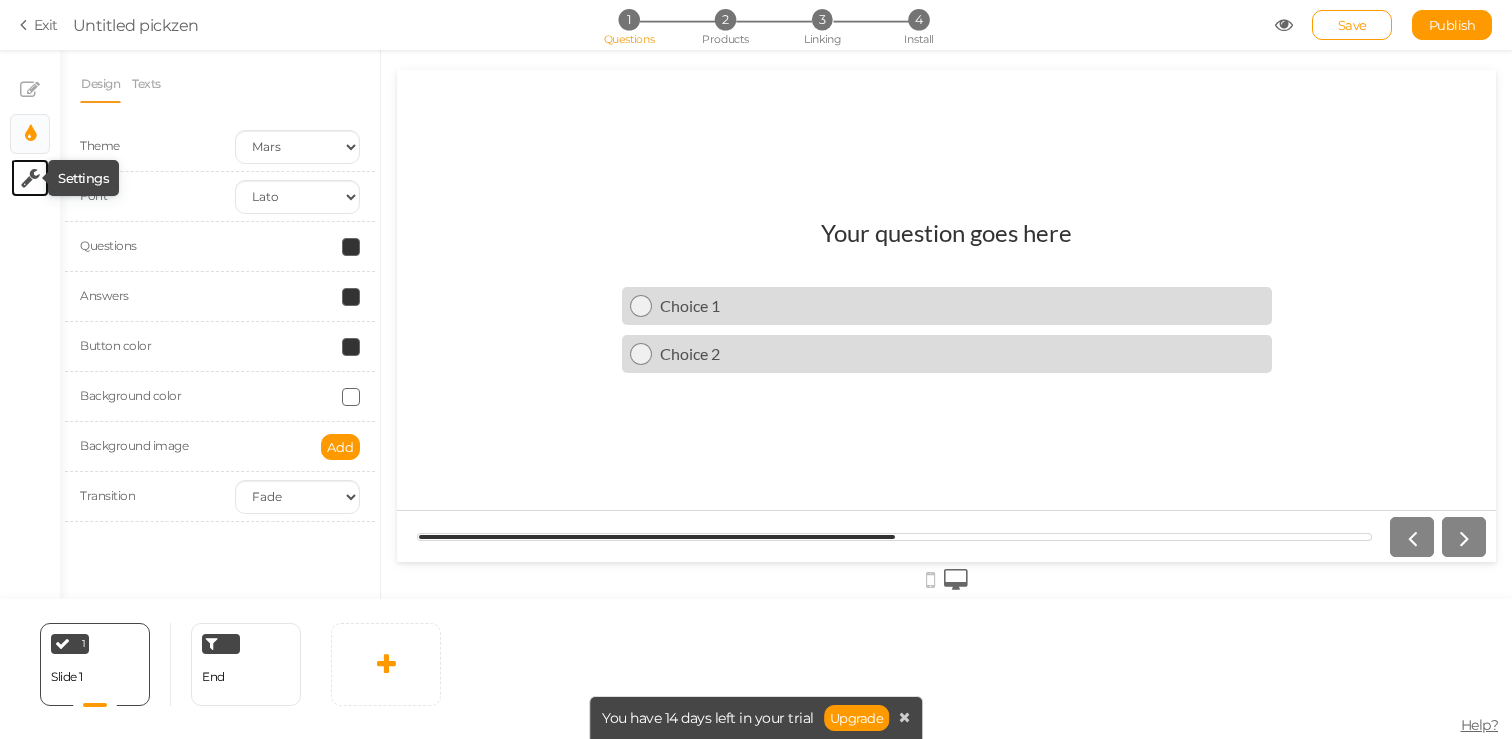 click at bounding box center [30, 178] 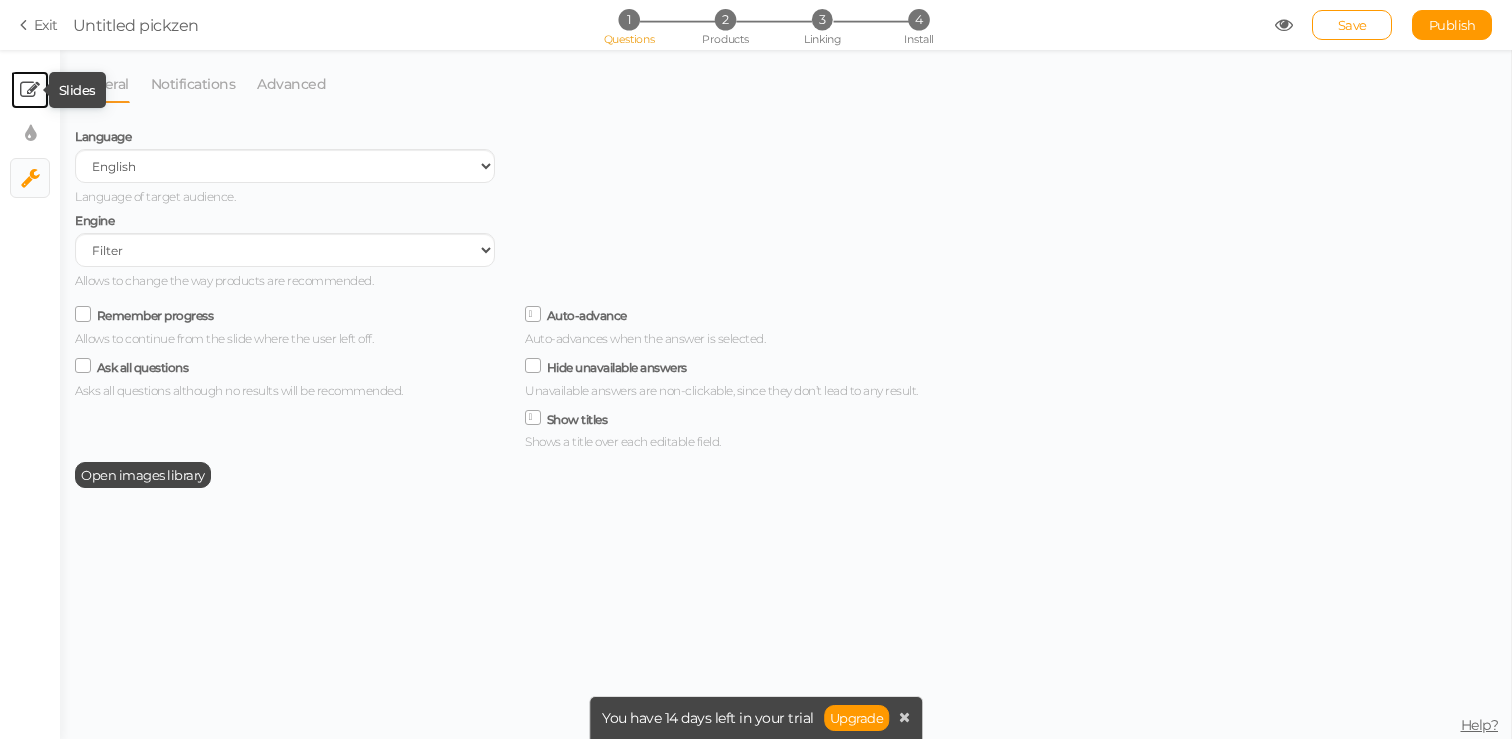 click at bounding box center (30, 90) 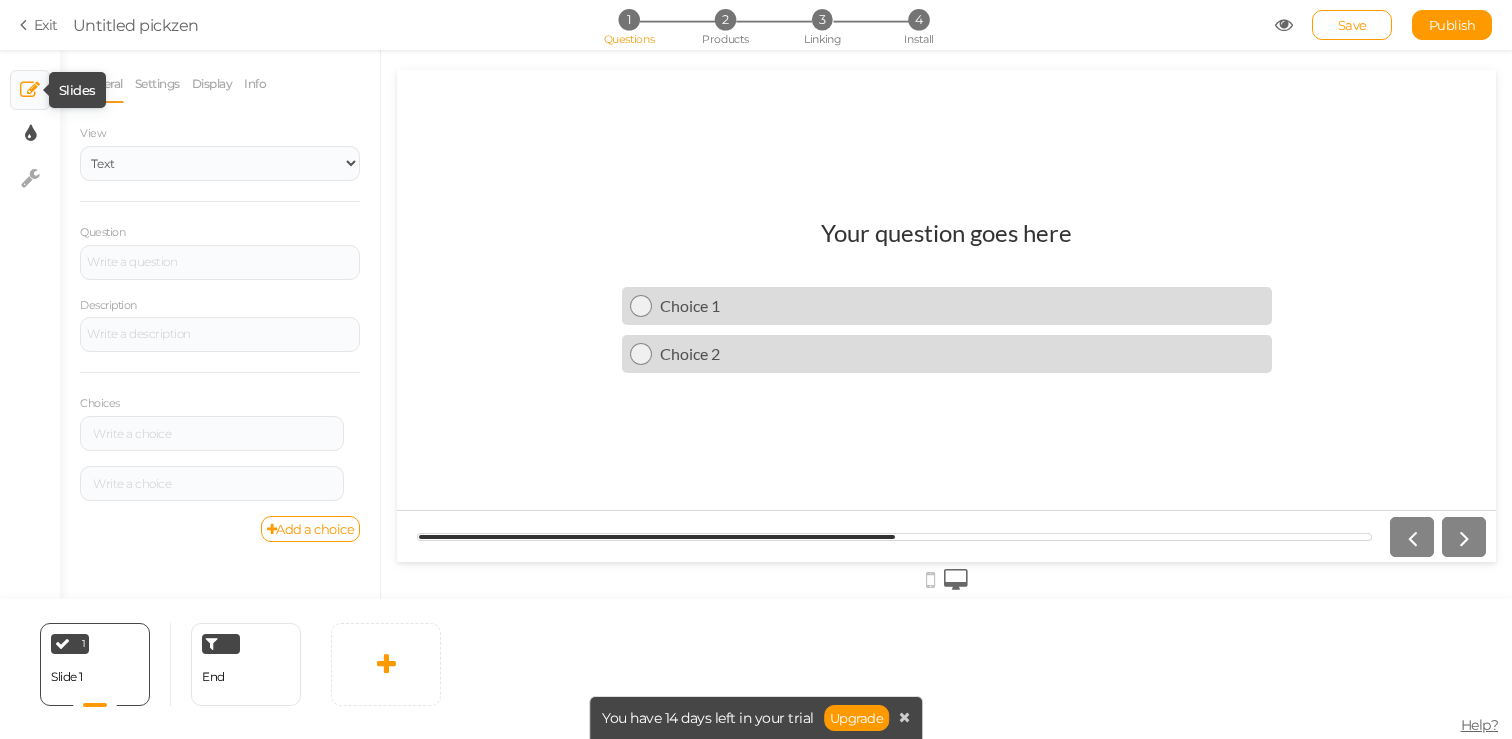 scroll, scrollTop: 0, scrollLeft: 0, axis: both 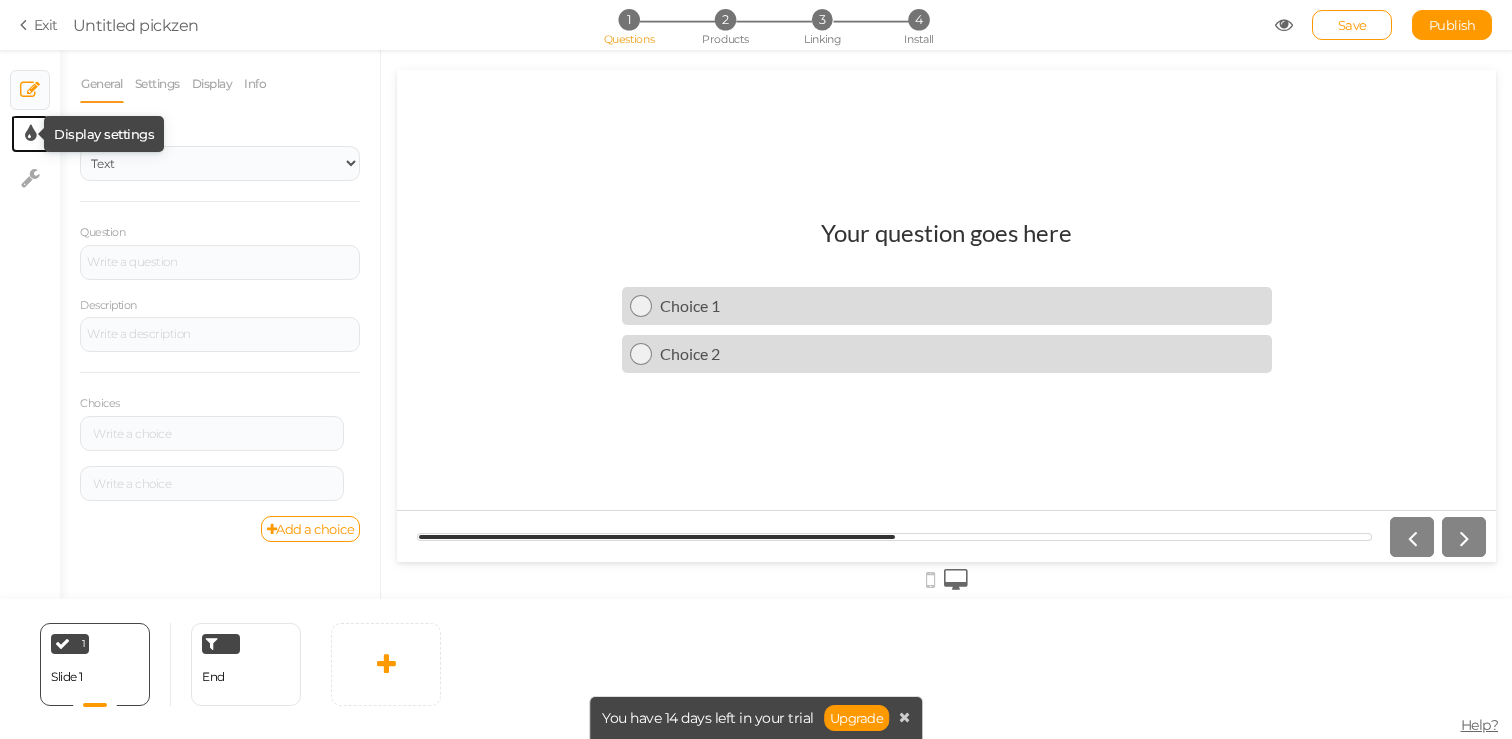 click at bounding box center [30, 134] 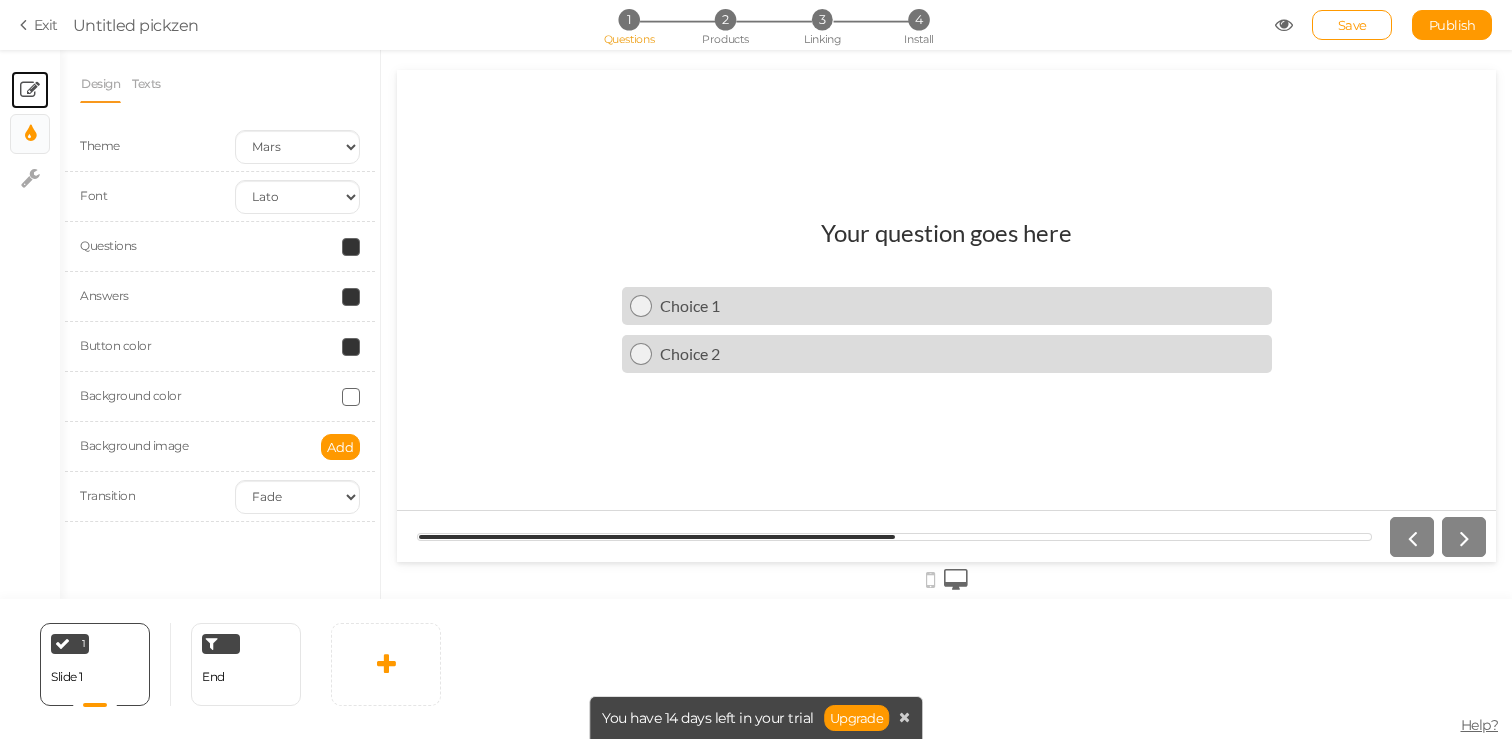 drag, startPoint x: 44, startPoint y: 94, endPoint x: 39, endPoint y: 72, distance: 22.561028 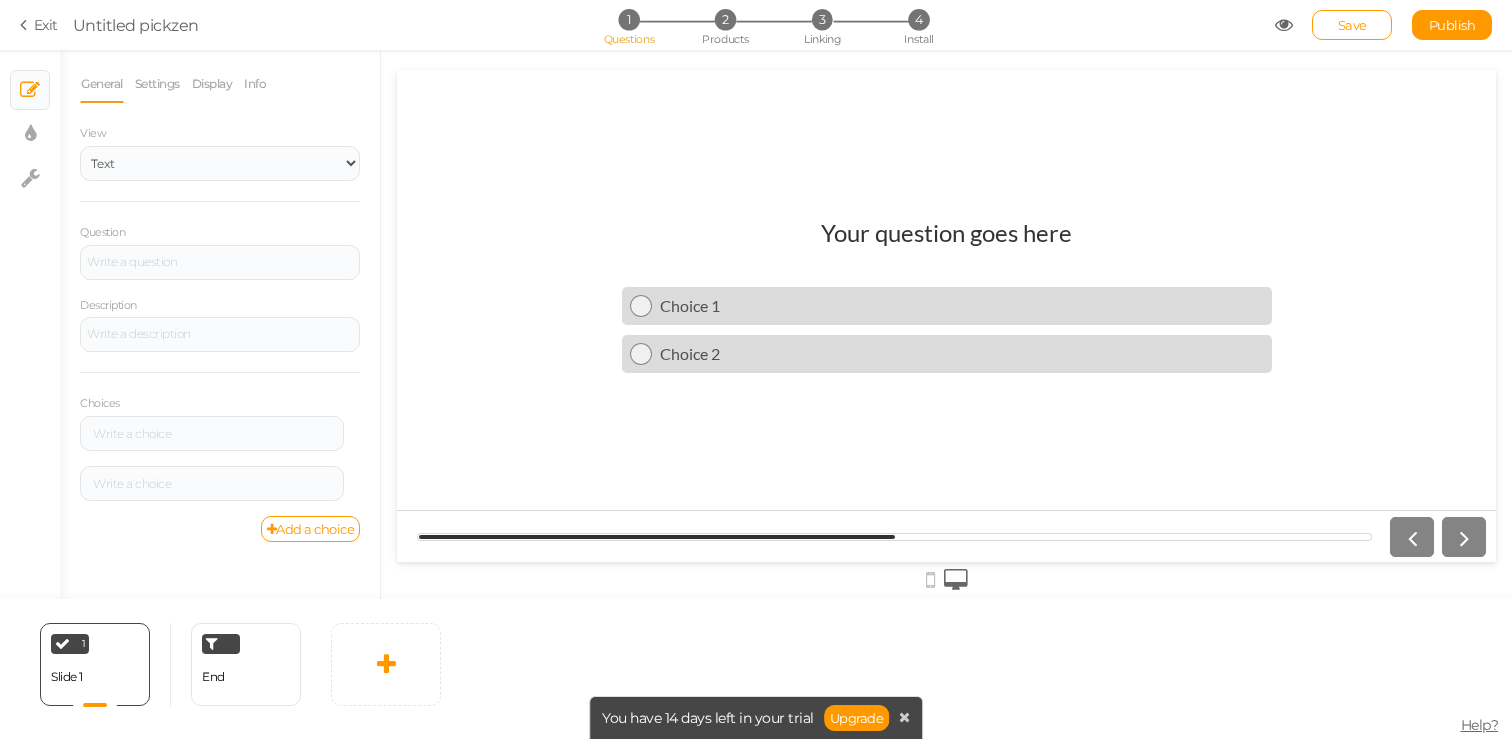 scroll, scrollTop: 0, scrollLeft: 0, axis: both 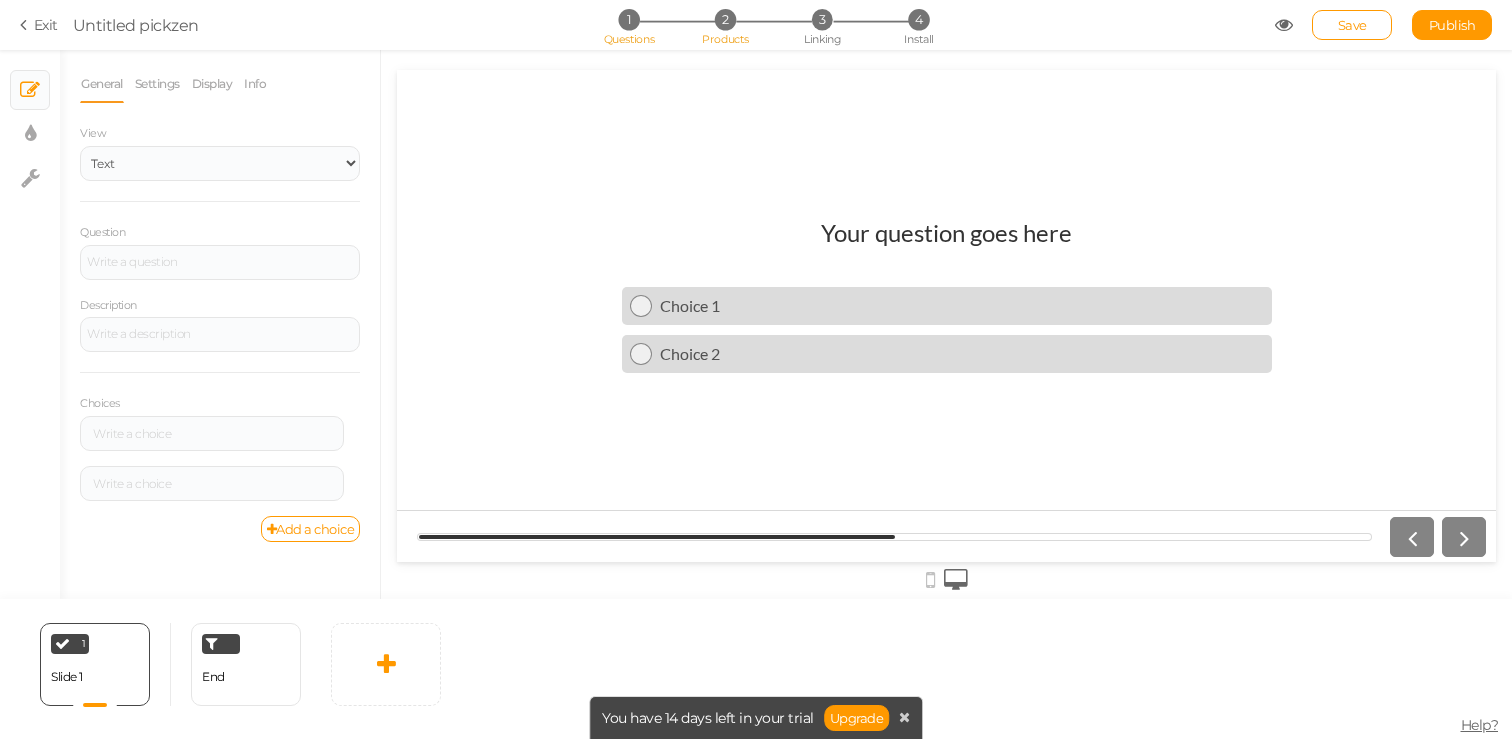click on "2   Products" at bounding box center (725, 19) 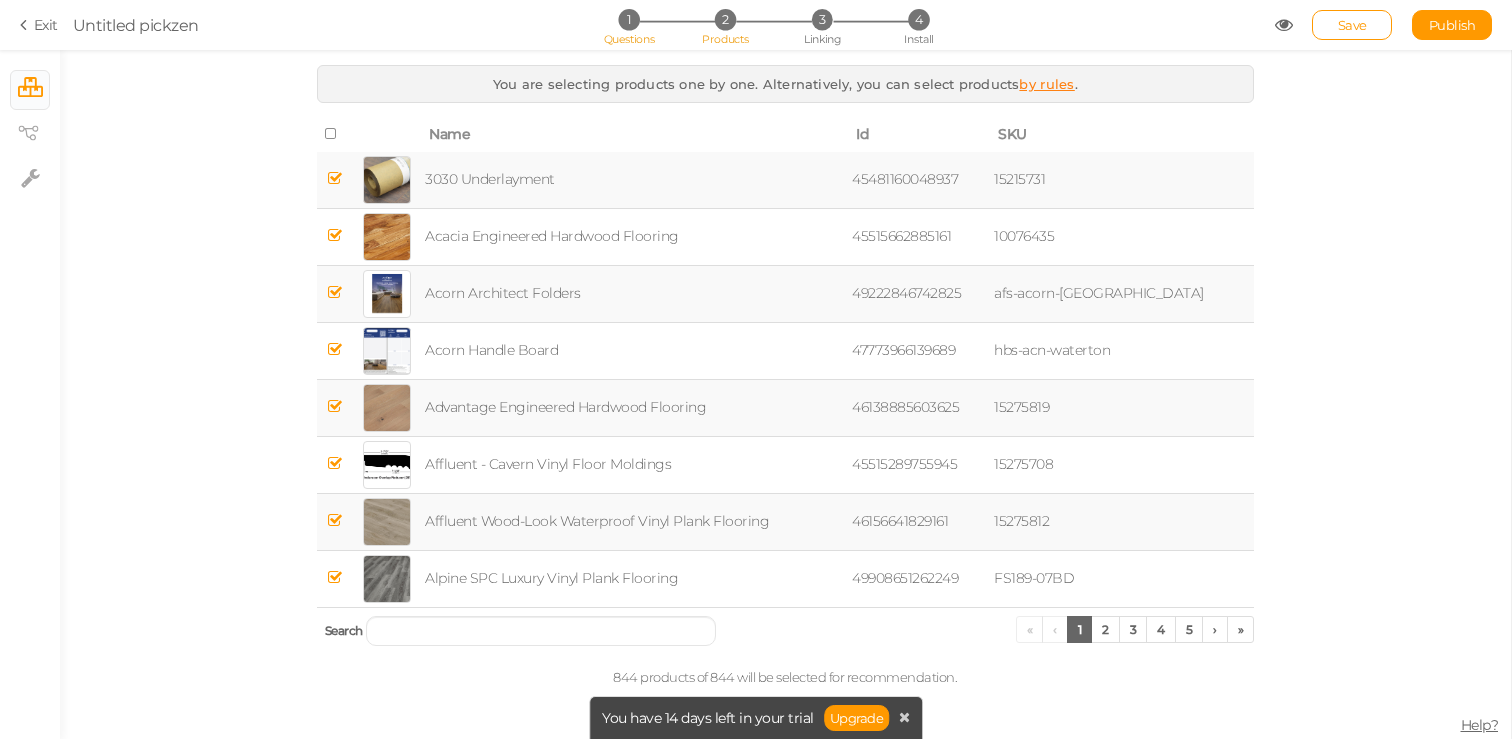 click on "1   Questions" at bounding box center (628, 19) 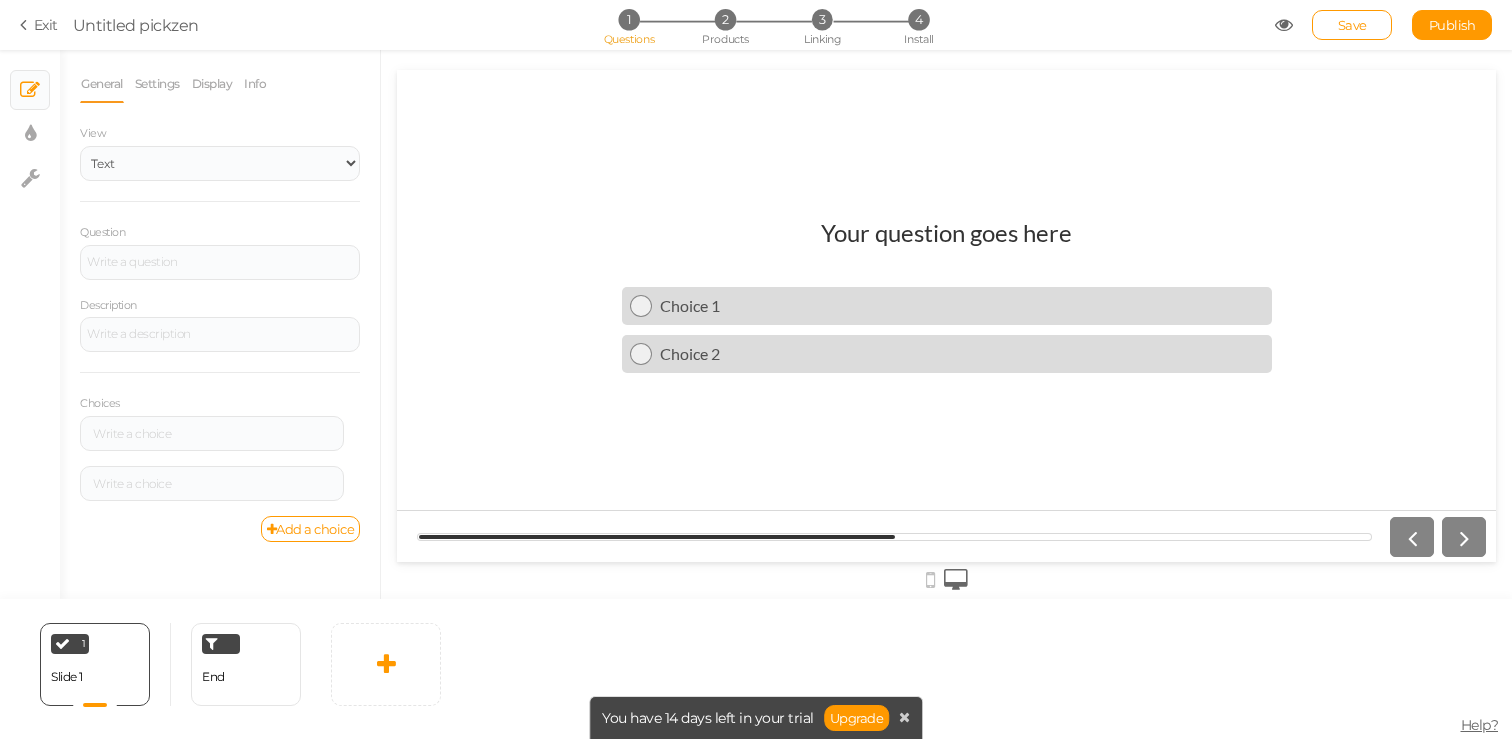 scroll, scrollTop: 0, scrollLeft: 0, axis: both 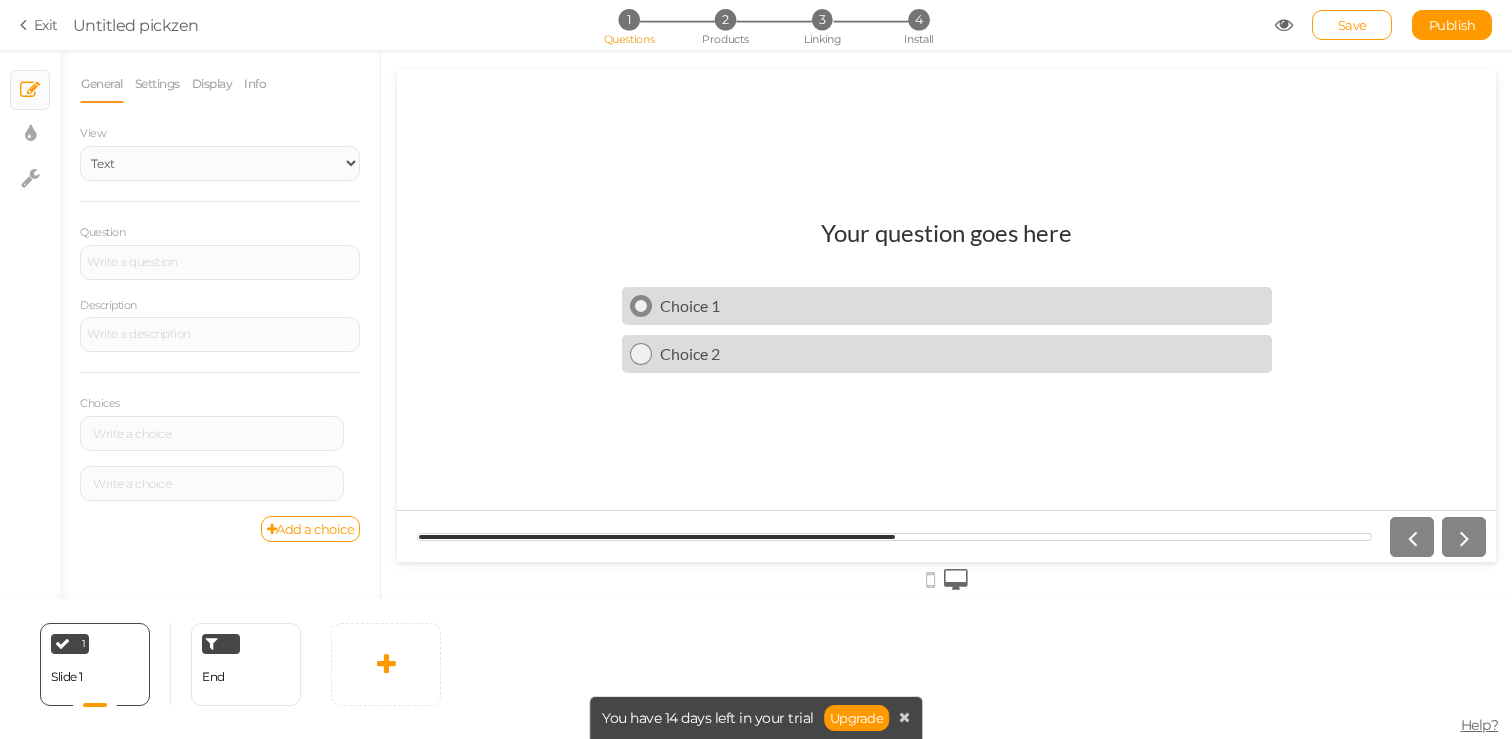 click on "Choice 1" at bounding box center [958, 305] 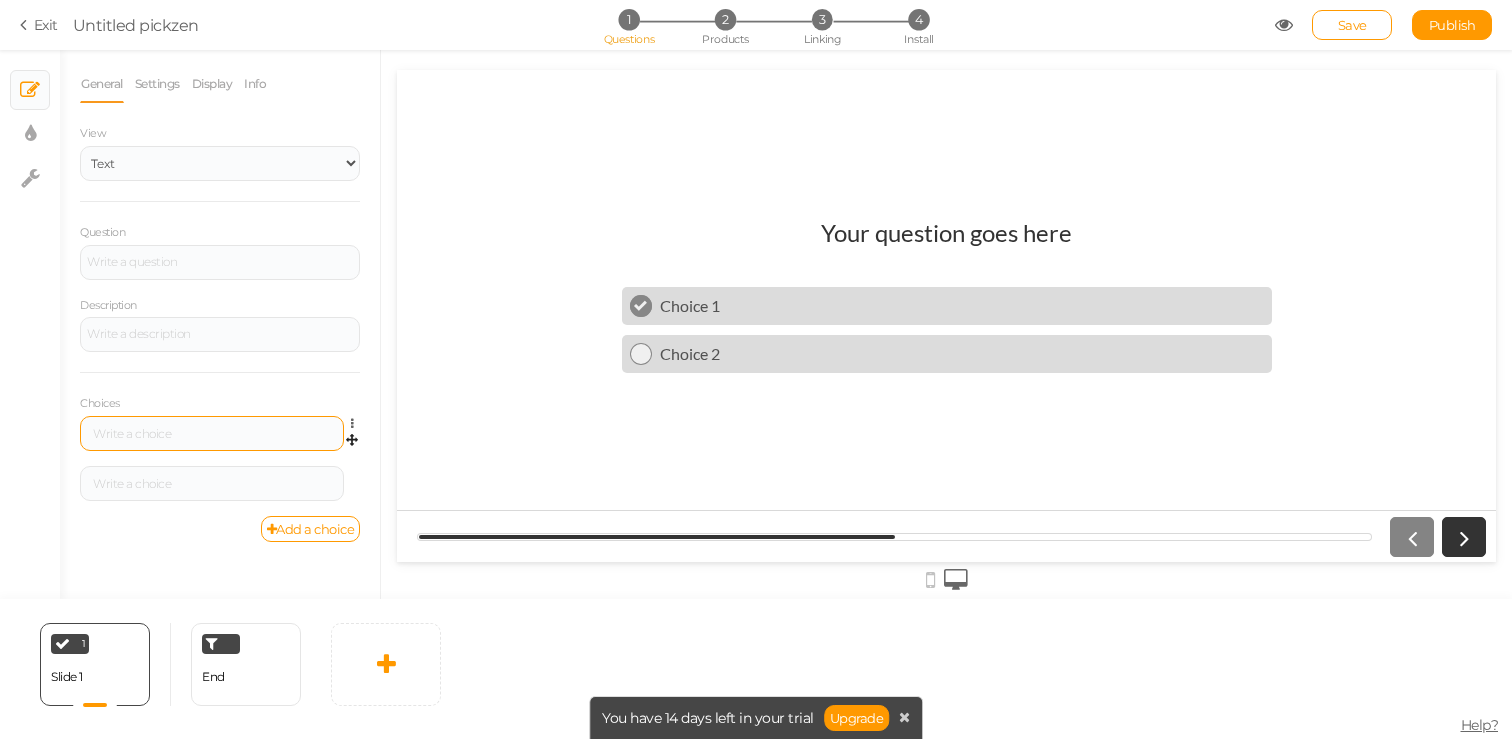 click at bounding box center (212, 433) 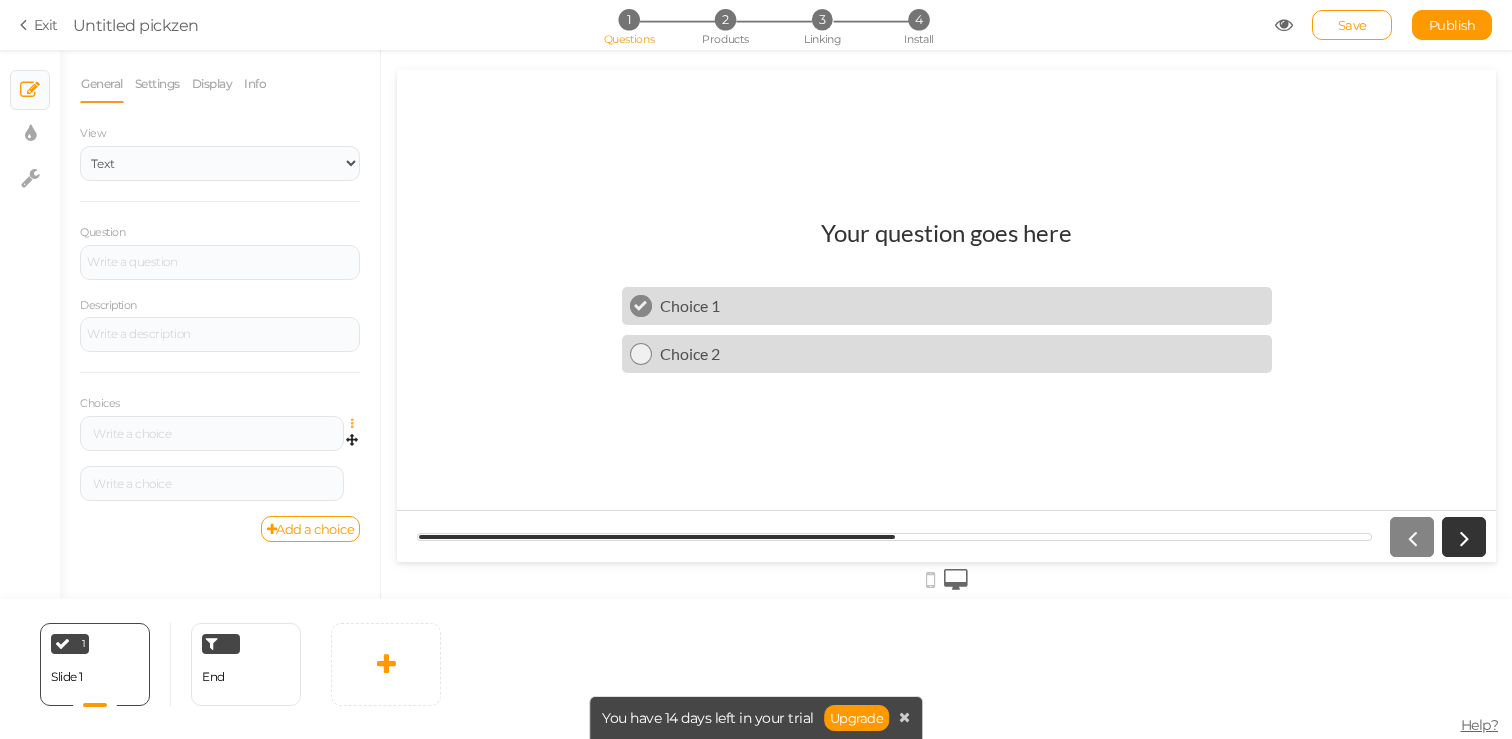 click at bounding box center (357, 424) 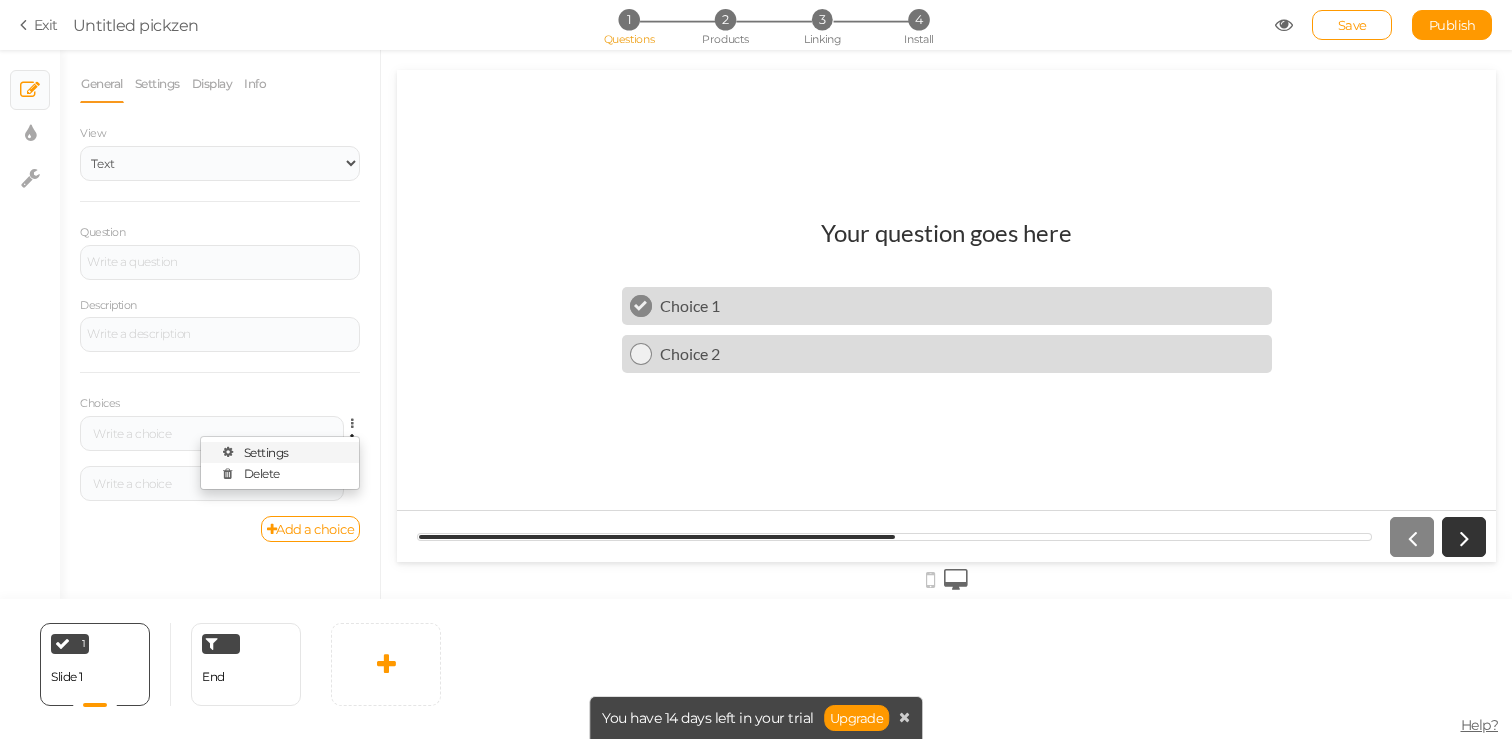 click on "Settings" at bounding box center [280, 452] 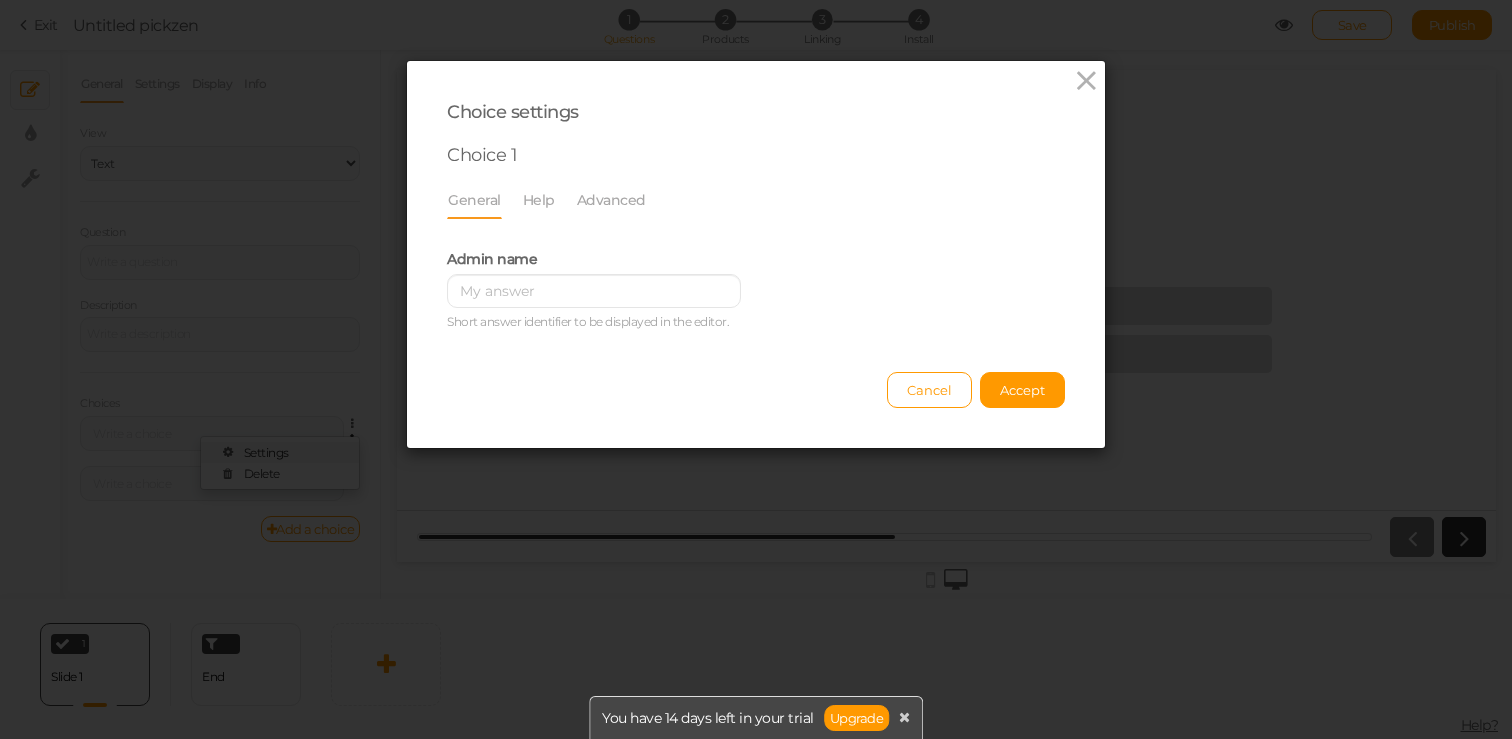 scroll, scrollTop: 0, scrollLeft: 0, axis: both 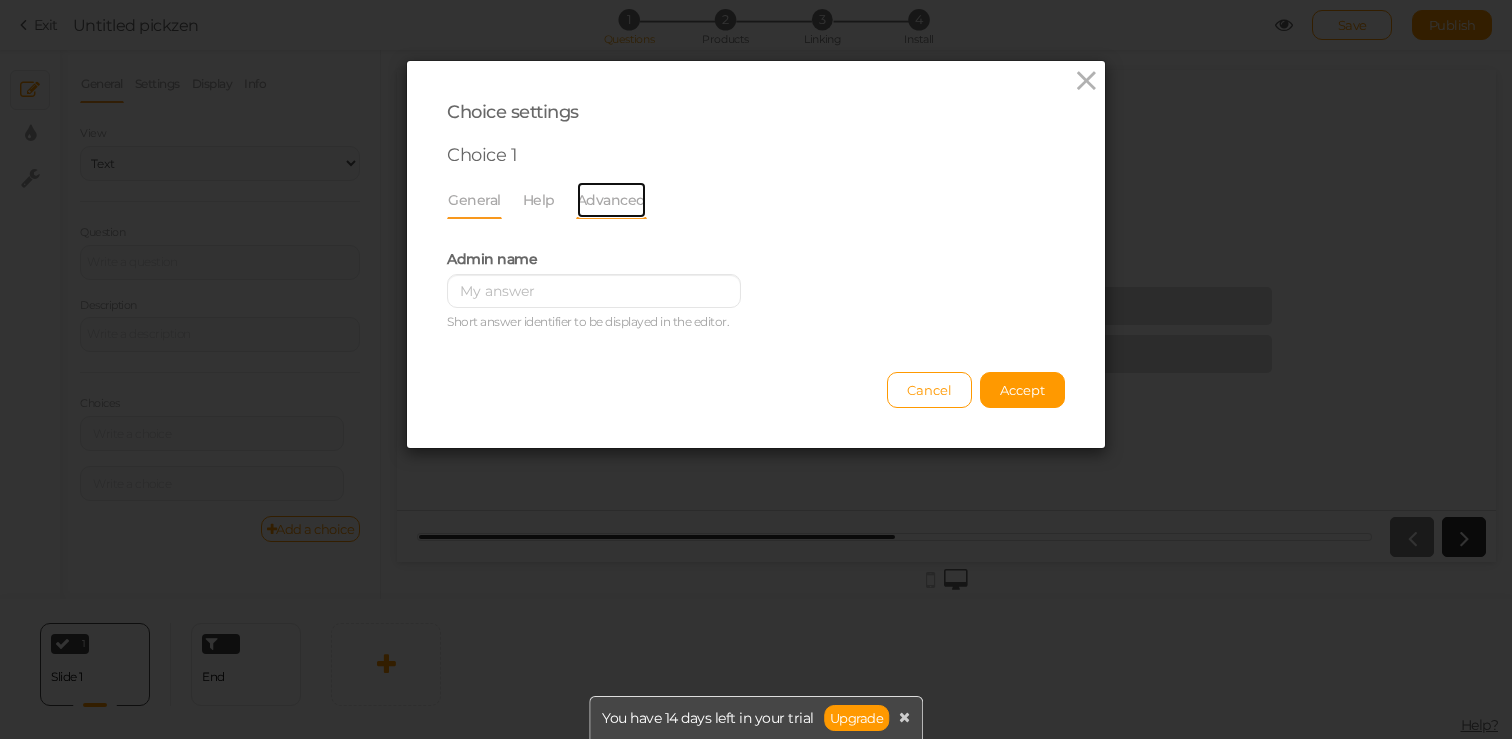 click on "Advanced" at bounding box center [611, 200] 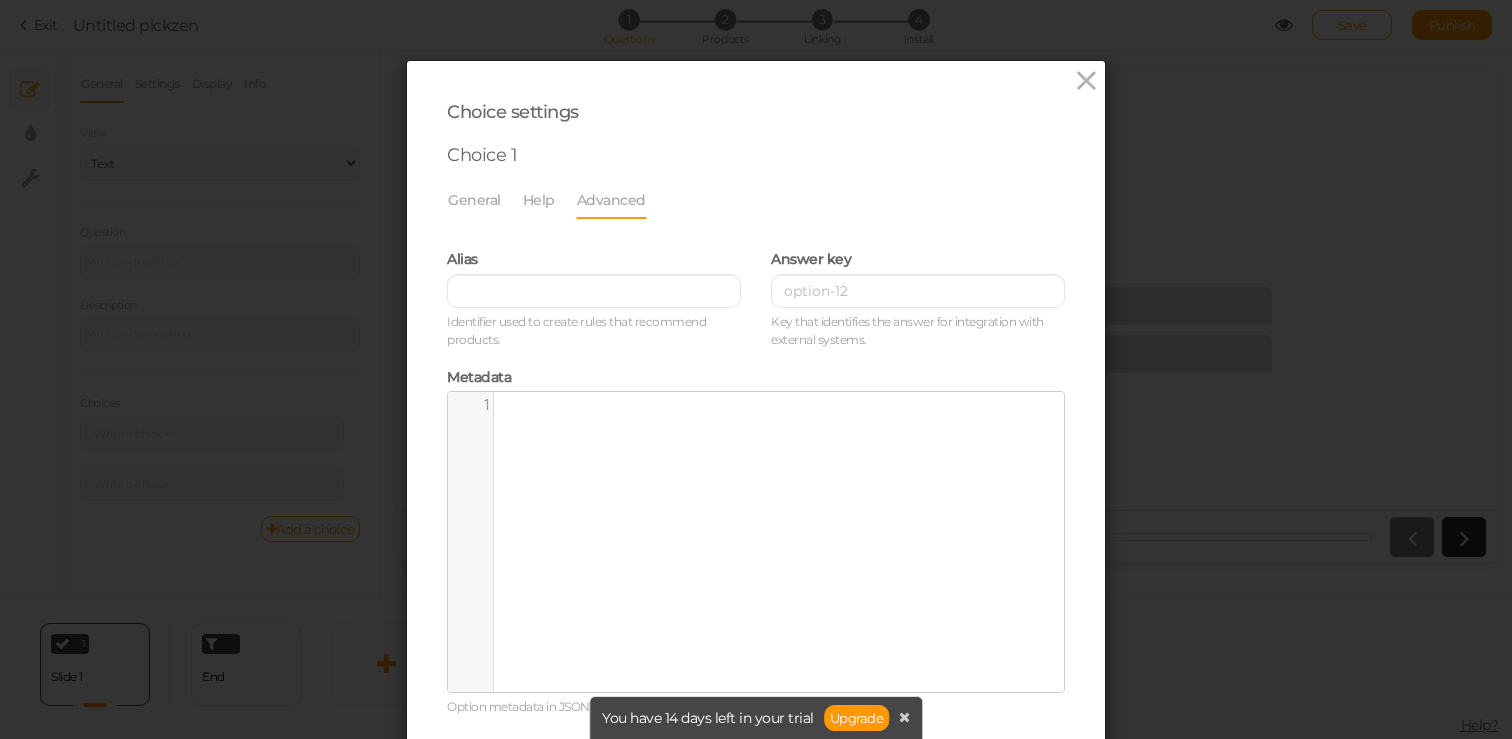 click on "Choice settings   Choice 1
General
Help
Advanced
Admin name     [PERSON_NAME] answer identifier to be displayed in the editor.
11pt         p   Optionally, write here a help text for the slide.
Alias     Identifier used to create rules that recommend products.           Answer key     Key that identifies the answer for integration with external systems.               Metadata   ​ x   1 ​   Option metadata in JSON format.
Cancel   Accept" at bounding box center [756, 447] 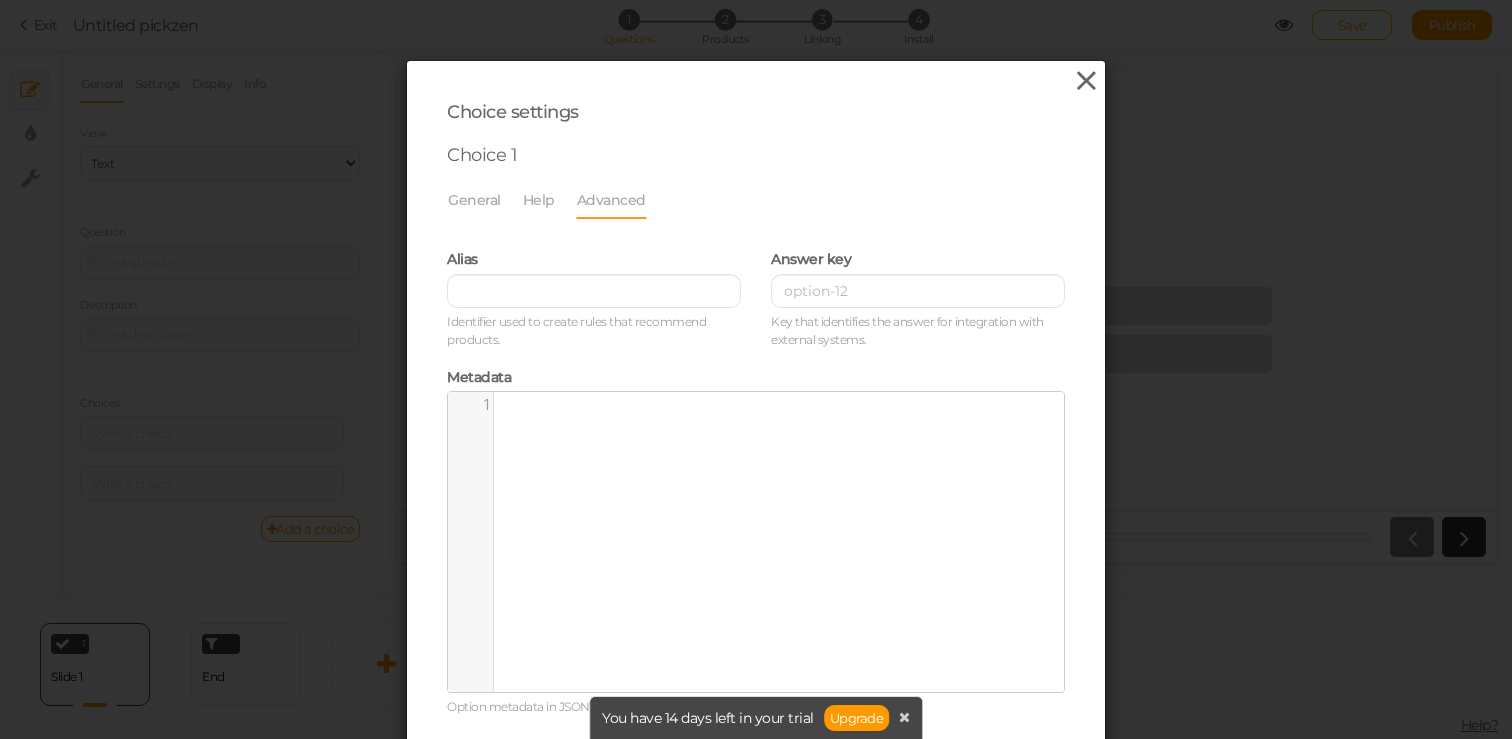 click at bounding box center [1086, 81] 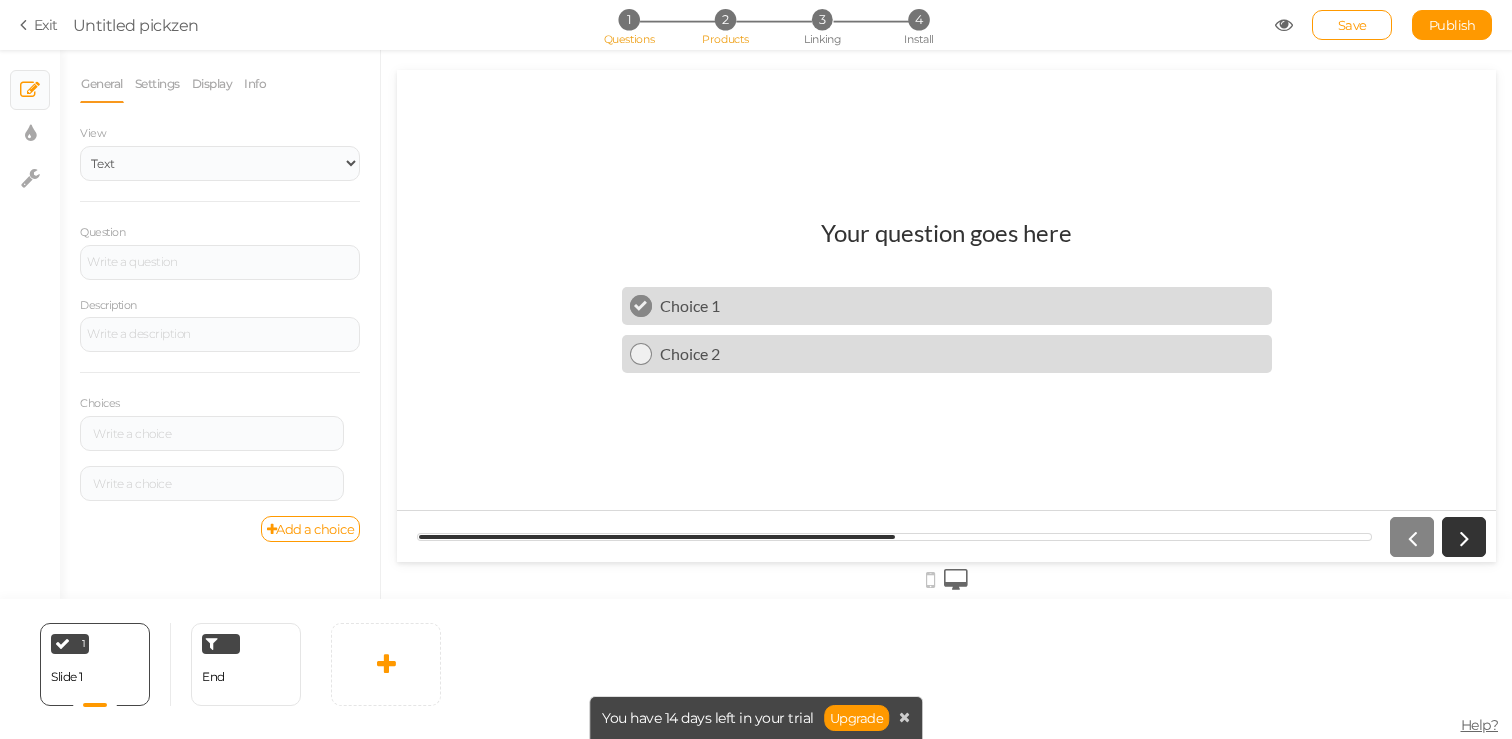 click on "2" at bounding box center (725, 19) 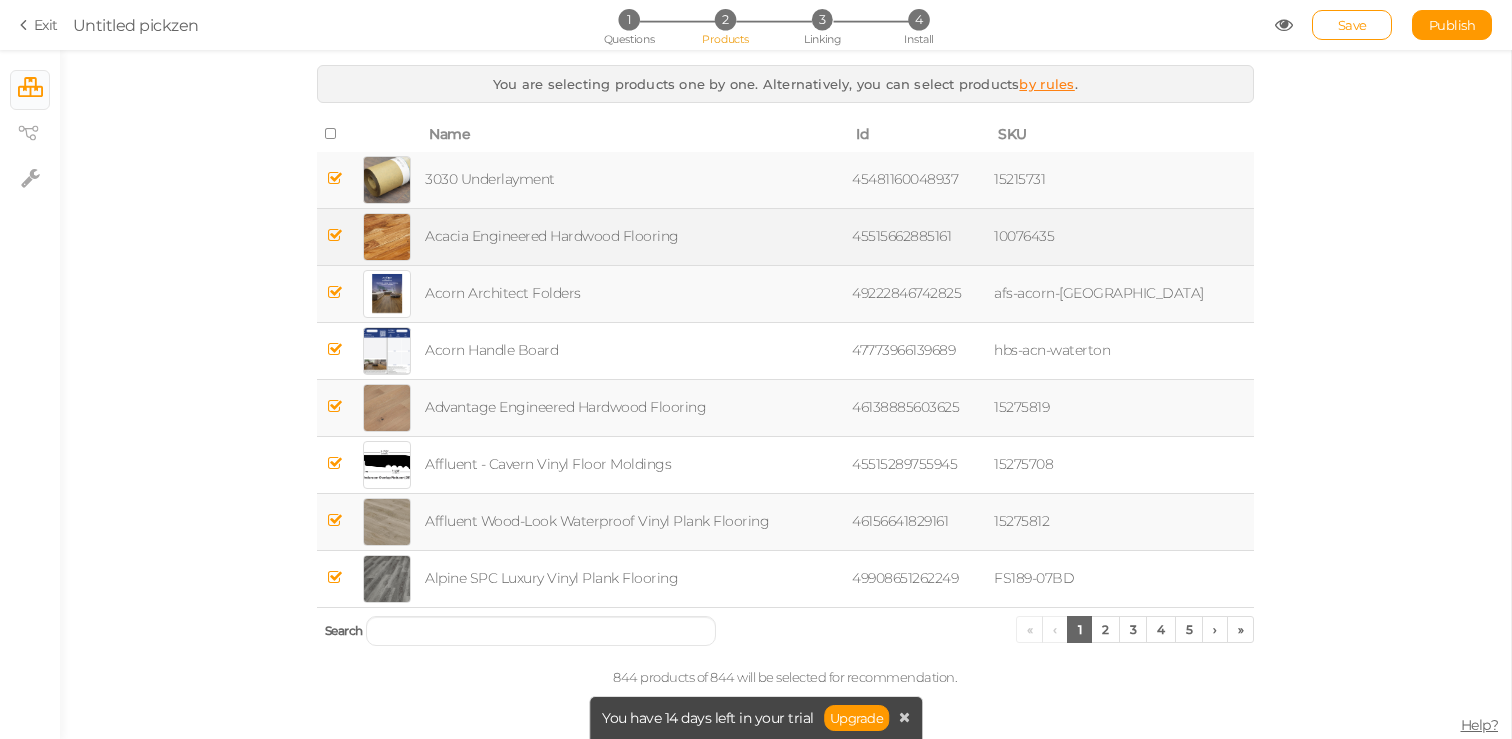 click at bounding box center (335, 235) 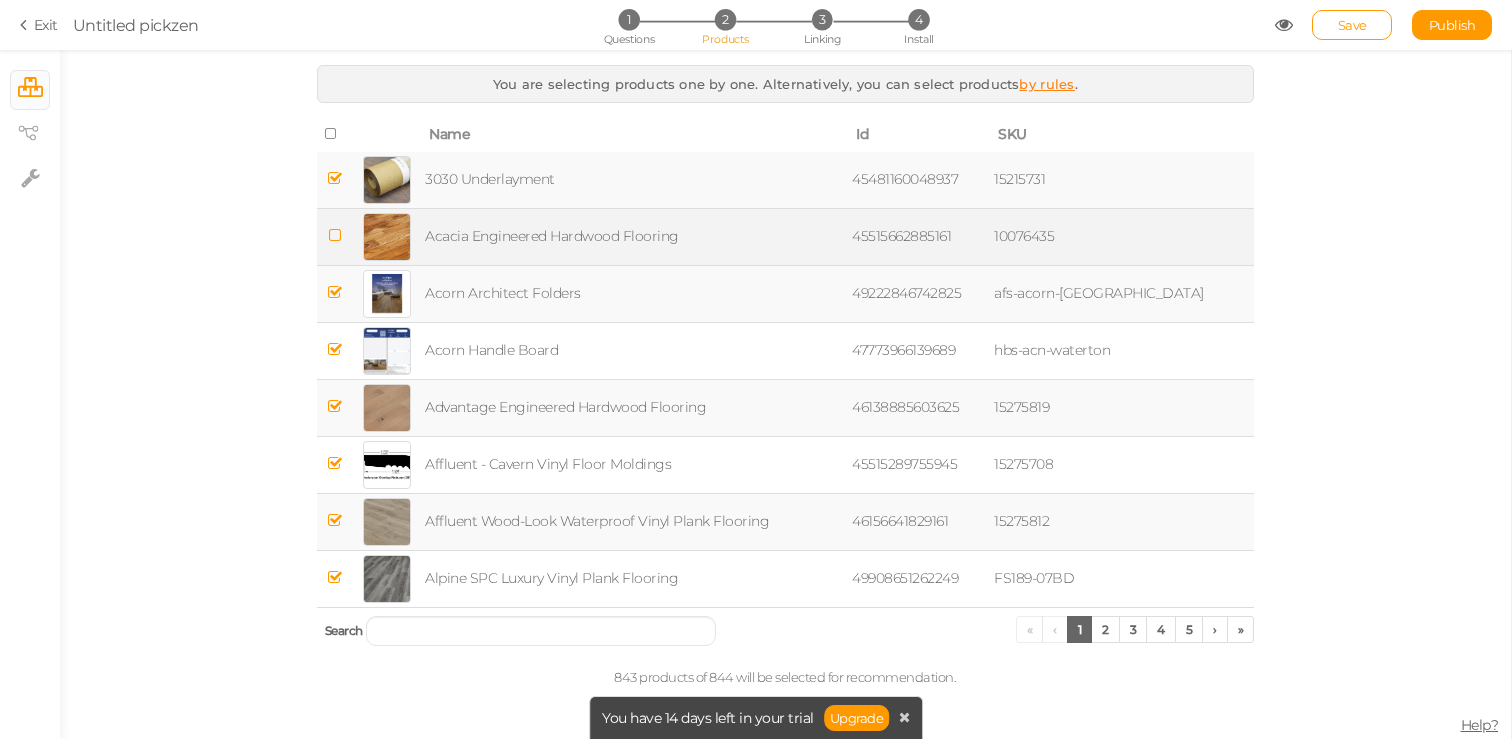 click at bounding box center (335, 235) 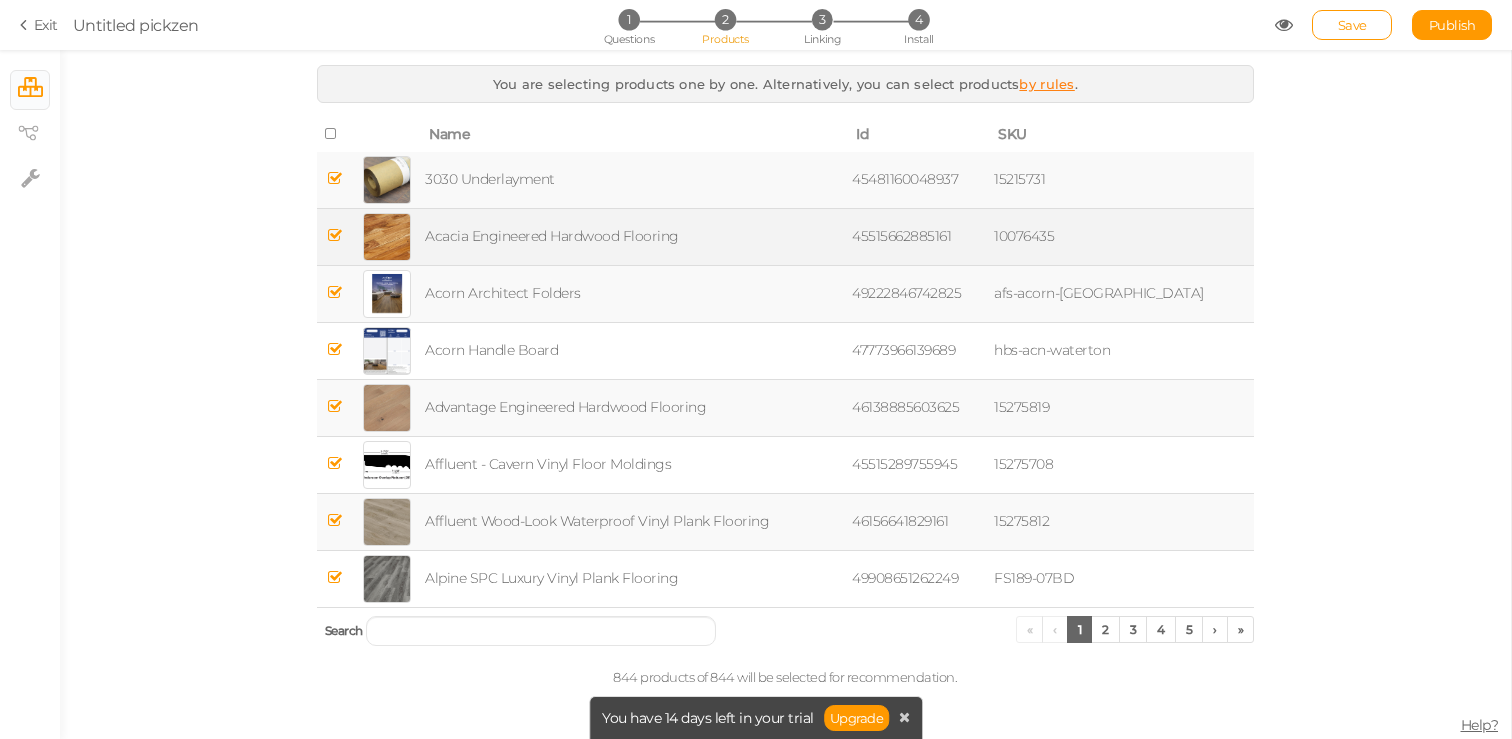 click on "Acacia Engineered Hardwood Flooring" at bounding box center [634, 236] 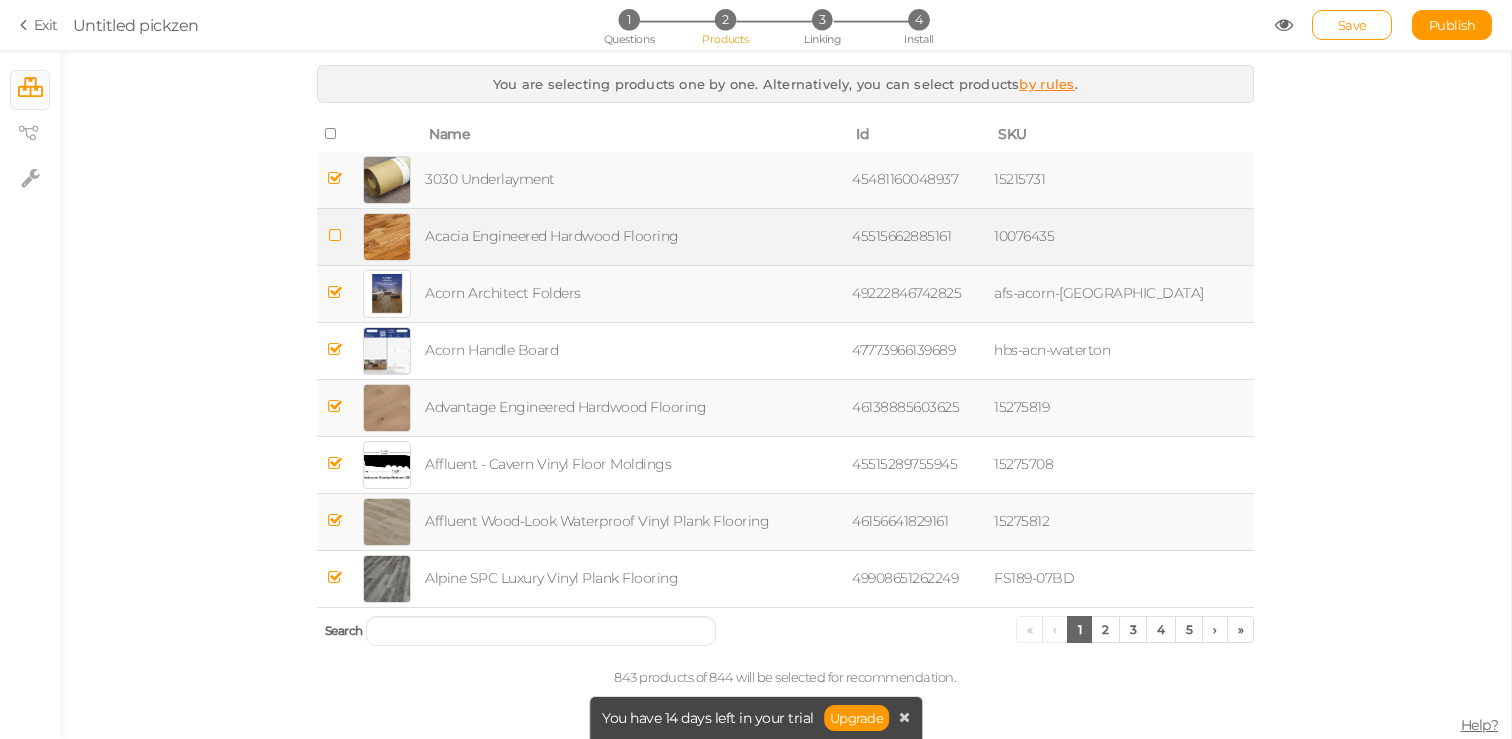 click on "Acacia Engineered Hardwood Flooring" at bounding box center [634, 236] 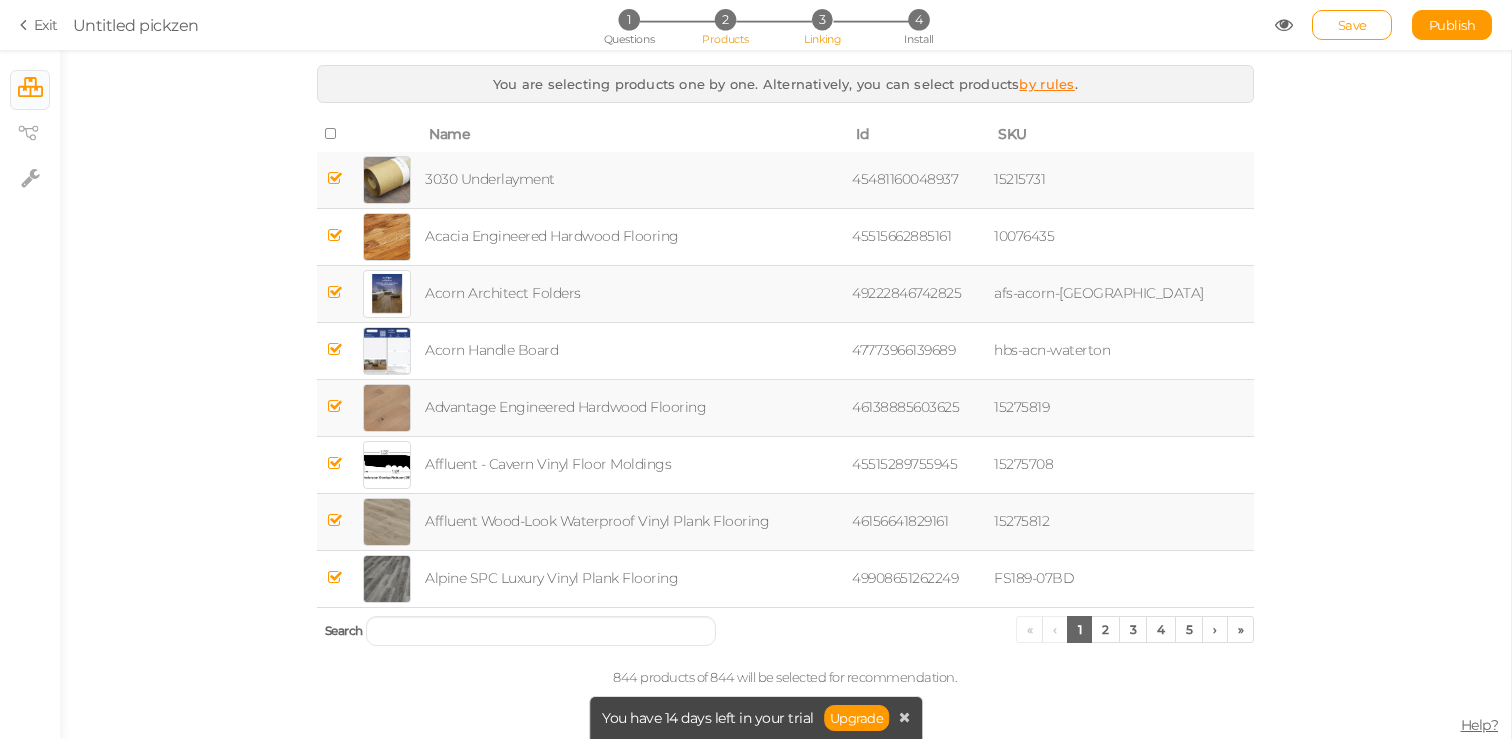 click on "3   Linking" at bounding box center (822, 19) 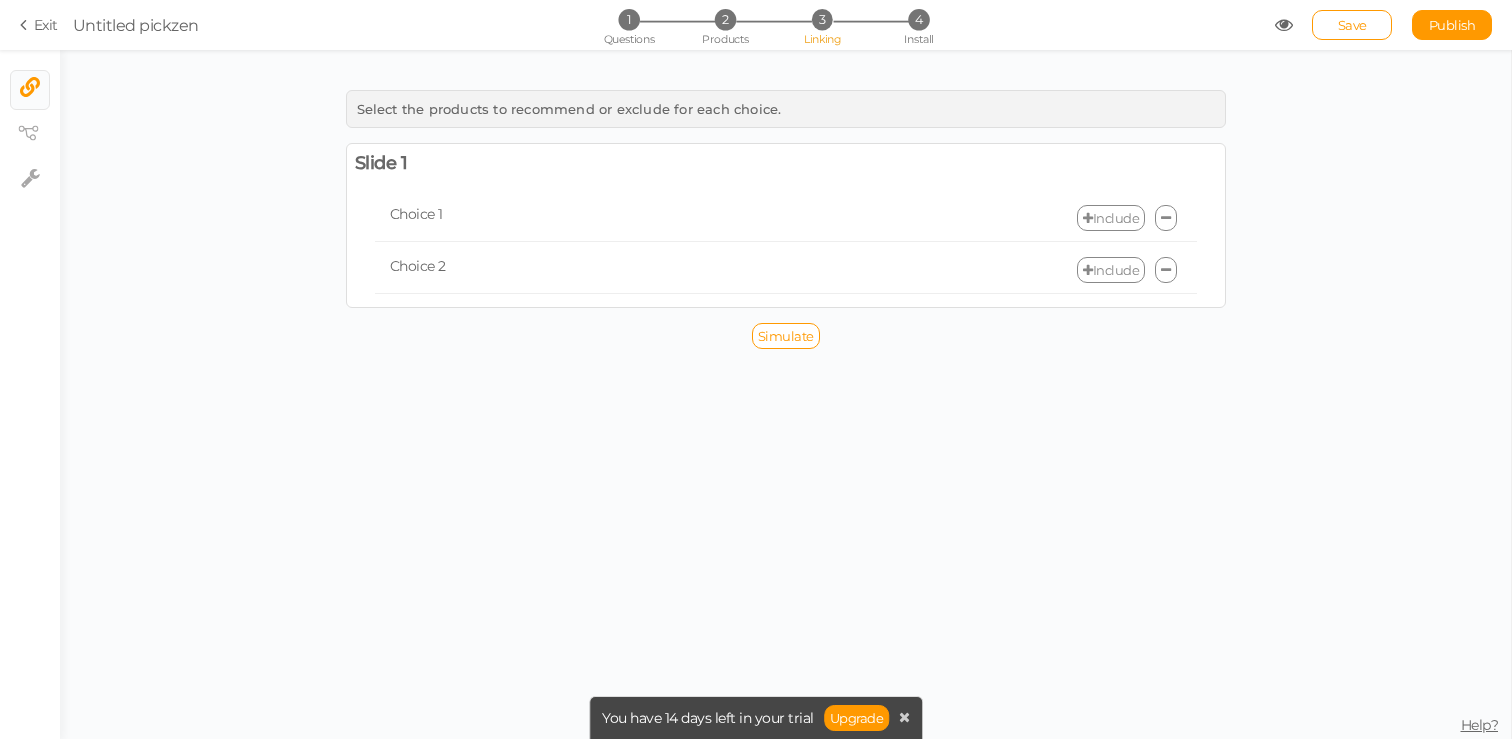 click on "Include" at bounding box center (1111, 218) 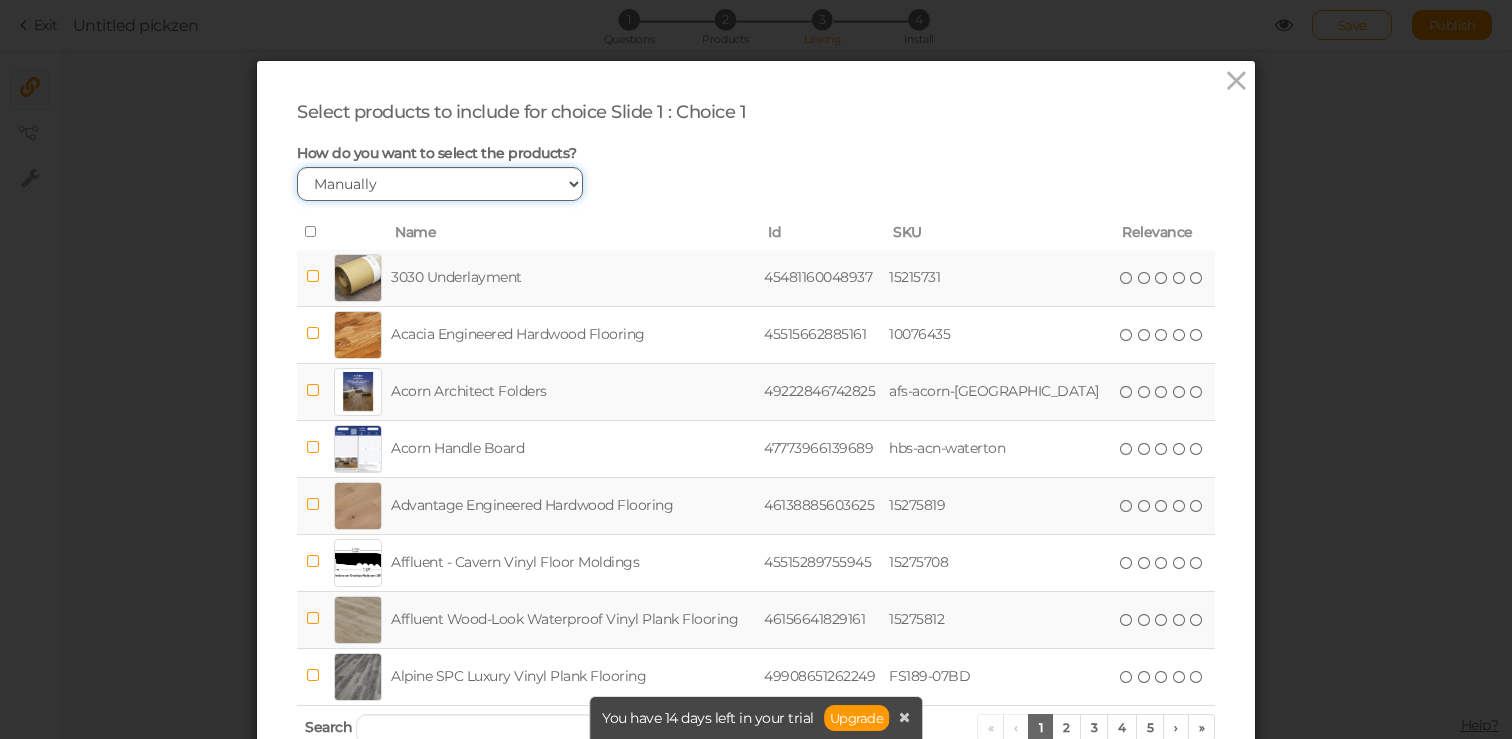 click on "Manually   By tags   By price" at bounding box center (440, 184) 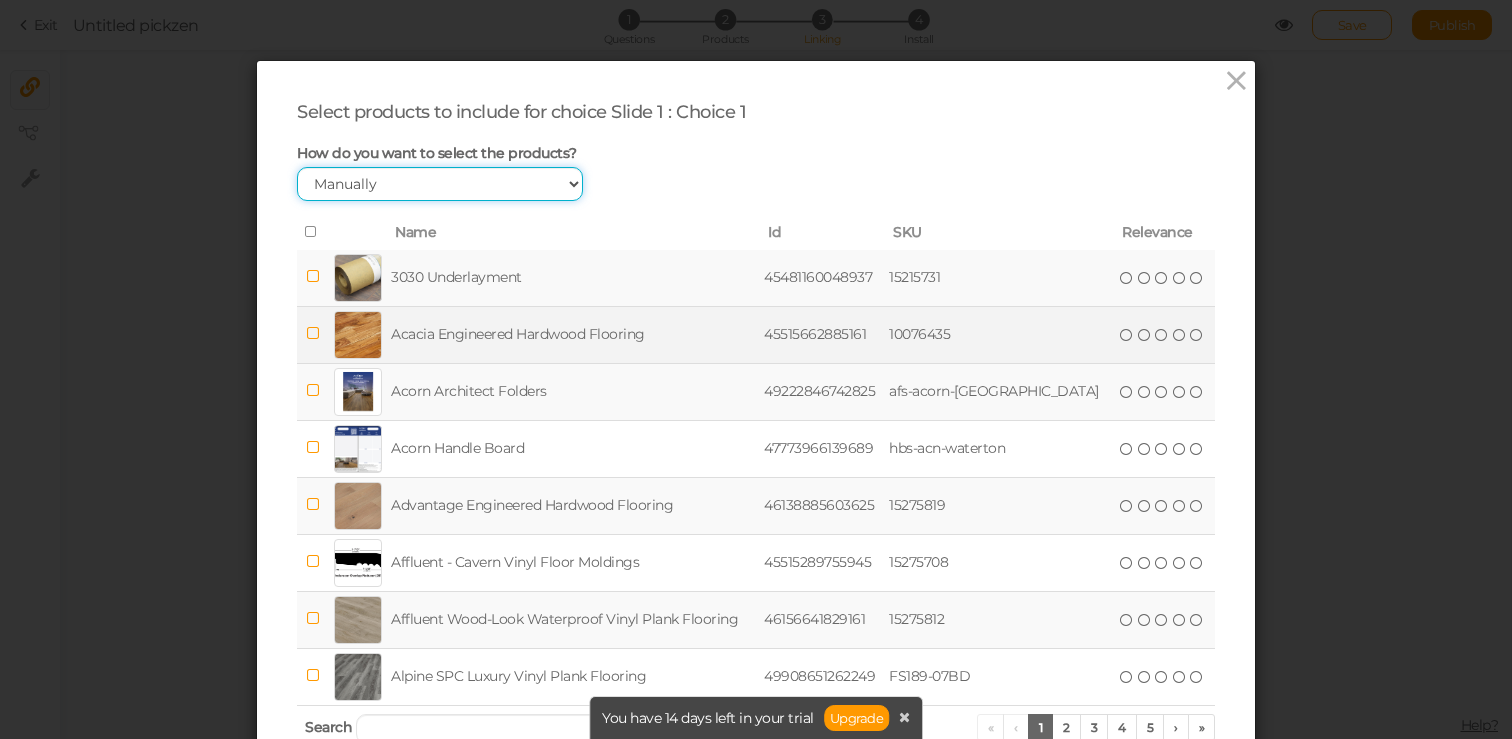 scroll, scrollTop: 183, scrollLeft: 0, axis: vertical 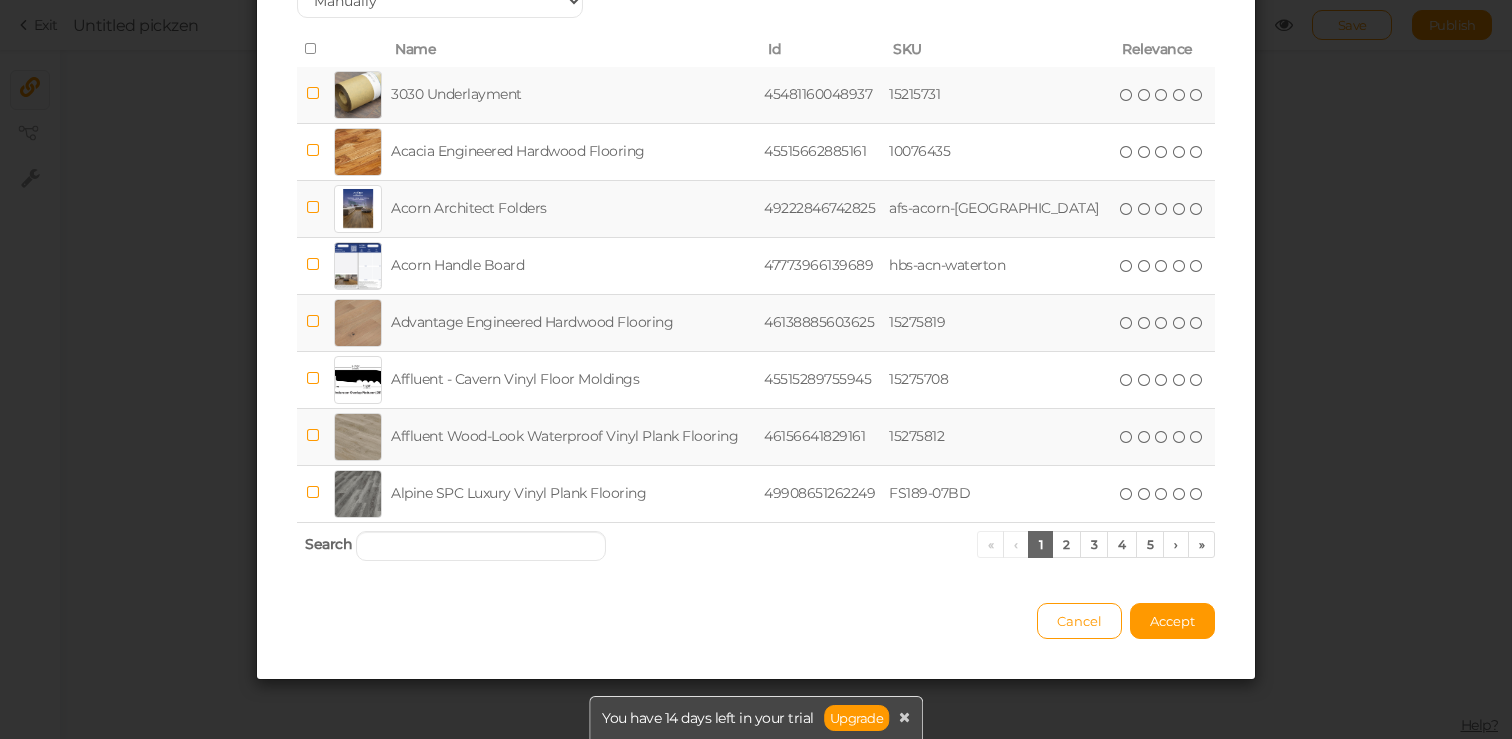 click on "Search
«
‹
1 2 3 4 5
›
»" at bounding box center [756, 545] 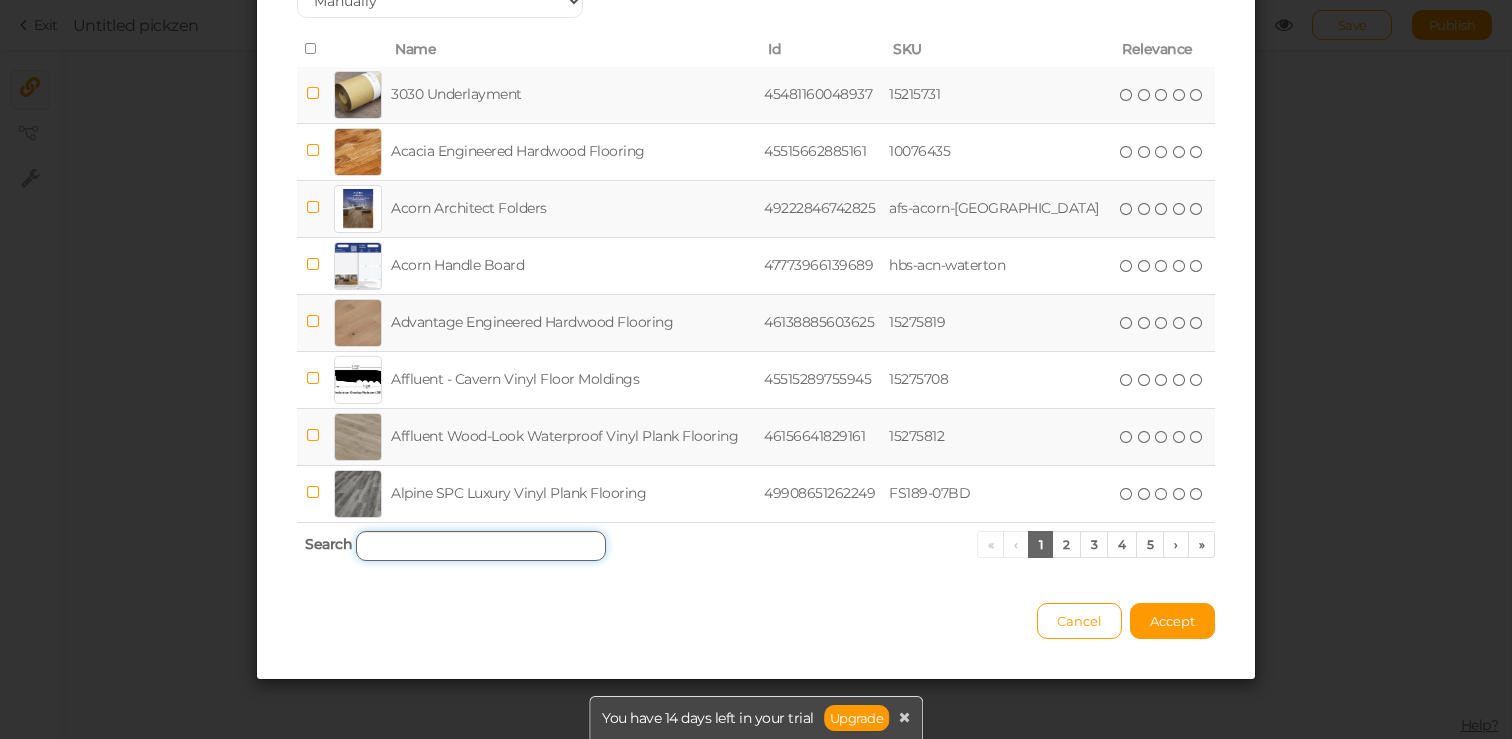 click at bounding box center (481, 546) 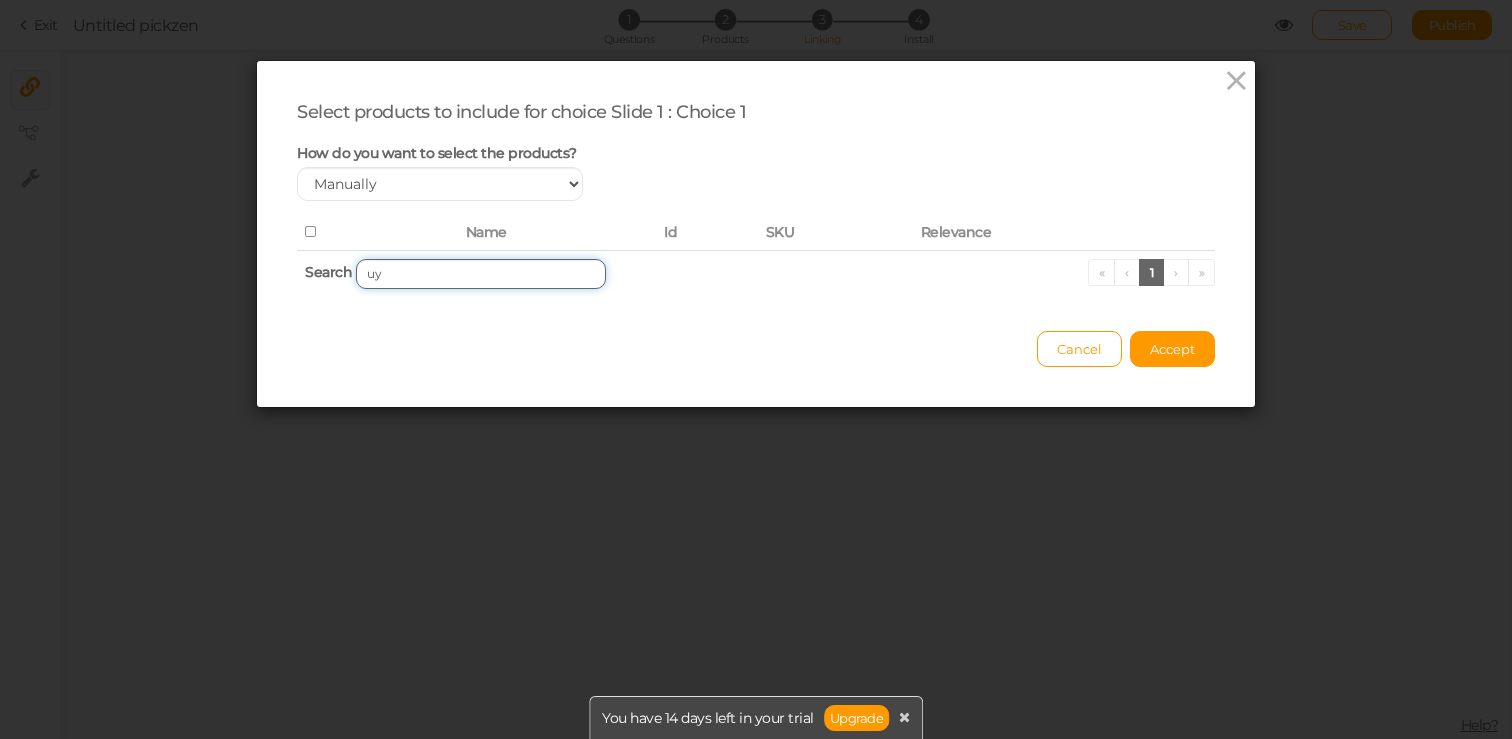 scroll, scrollTop: 0, scrollLeft: 0, axis: both 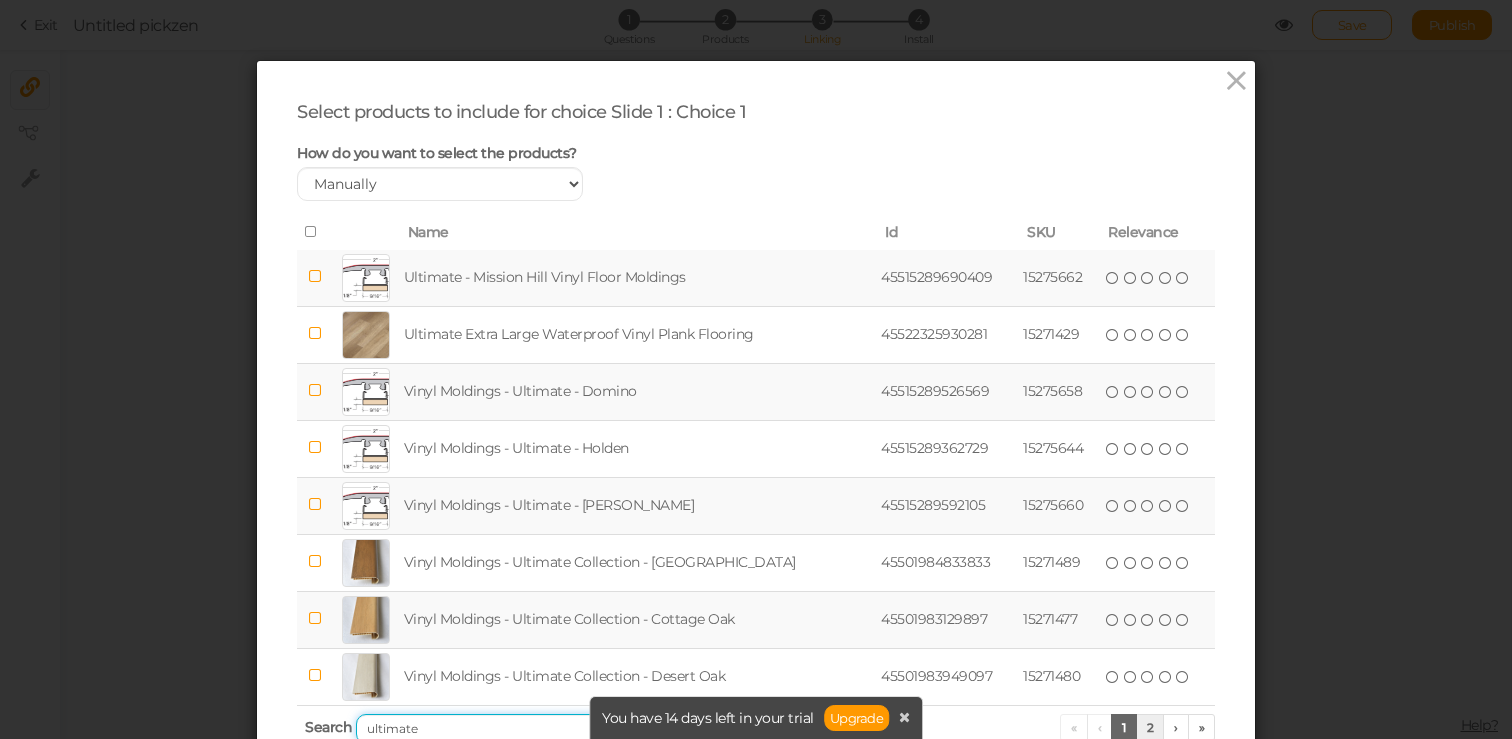 type on "ultimate" 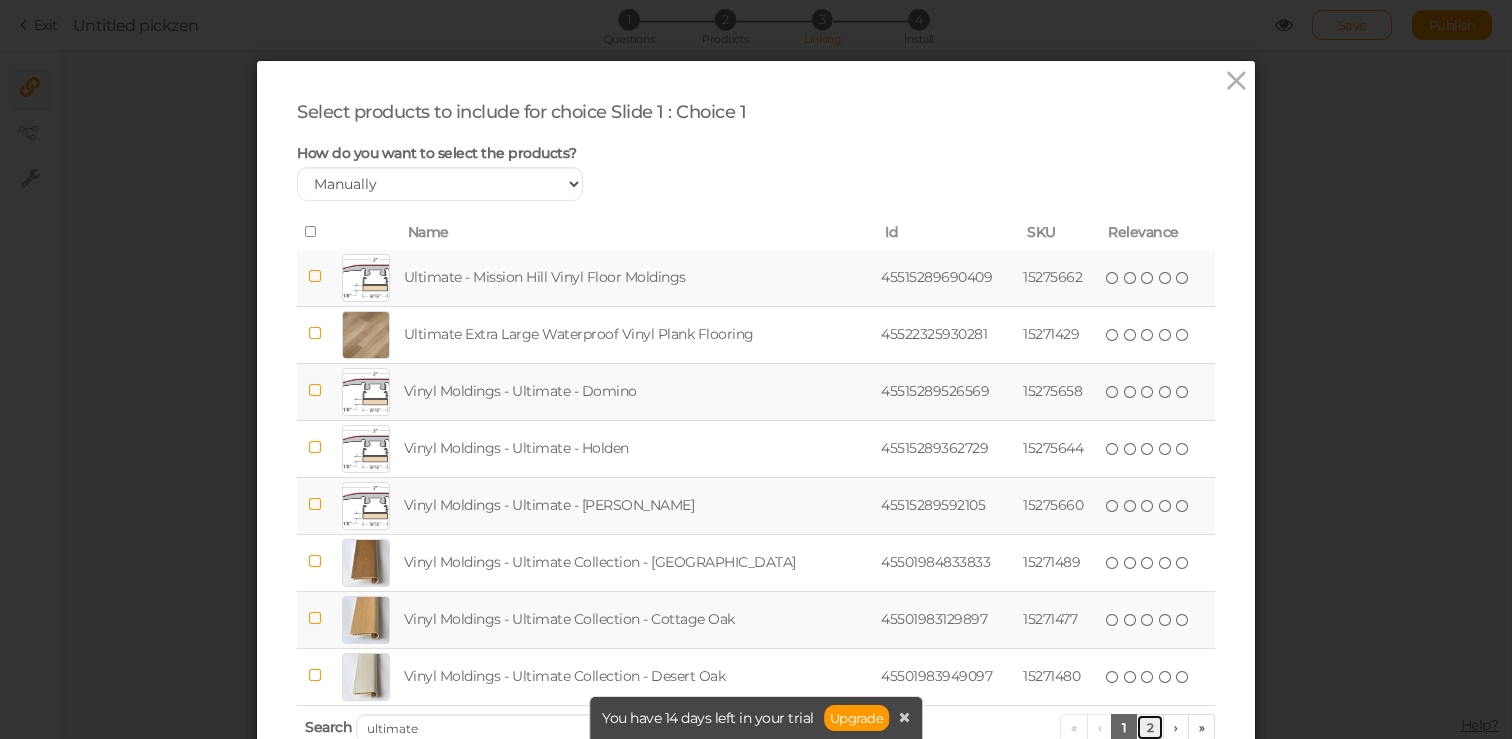 click on "2" at bounding box center [1150, 727] 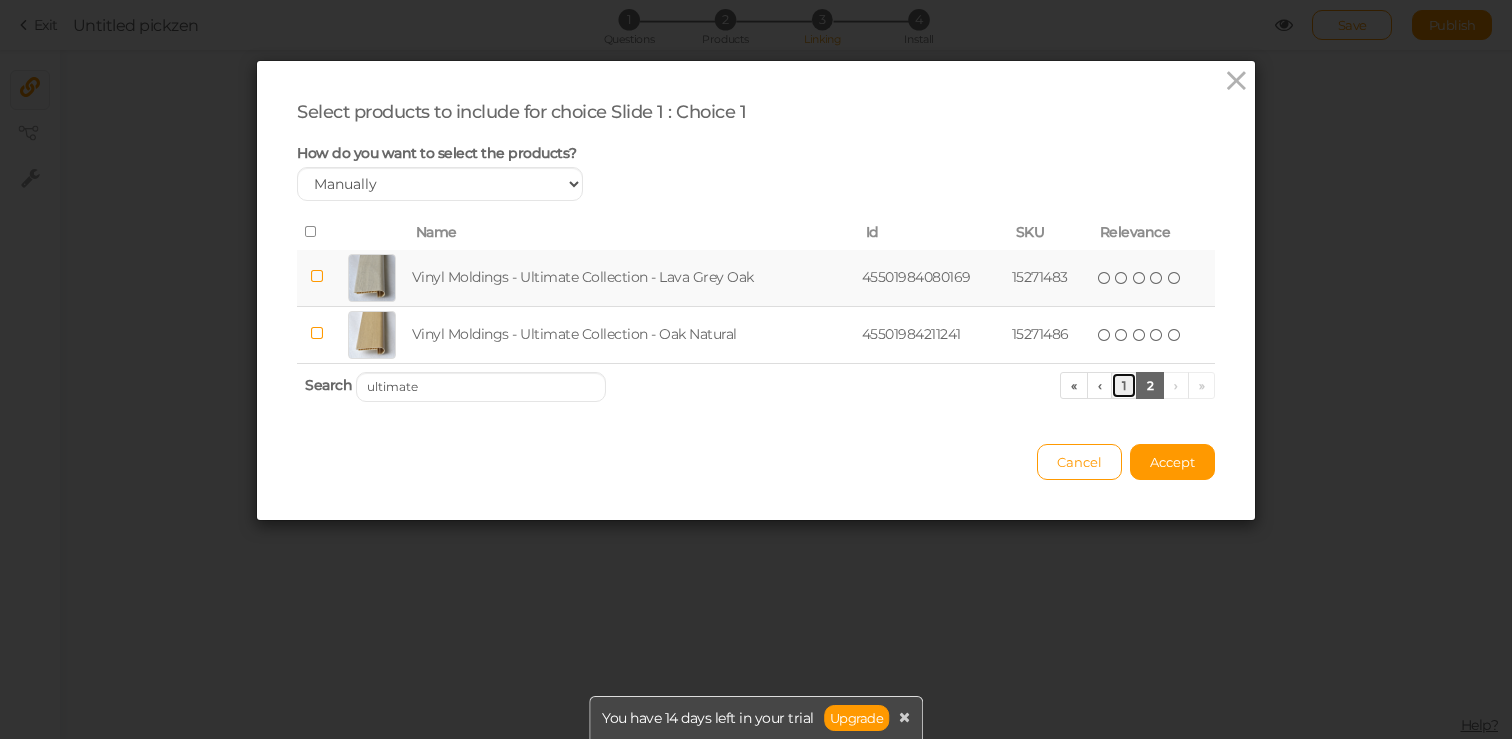 click on "1" at bounding box center [1124, 385] 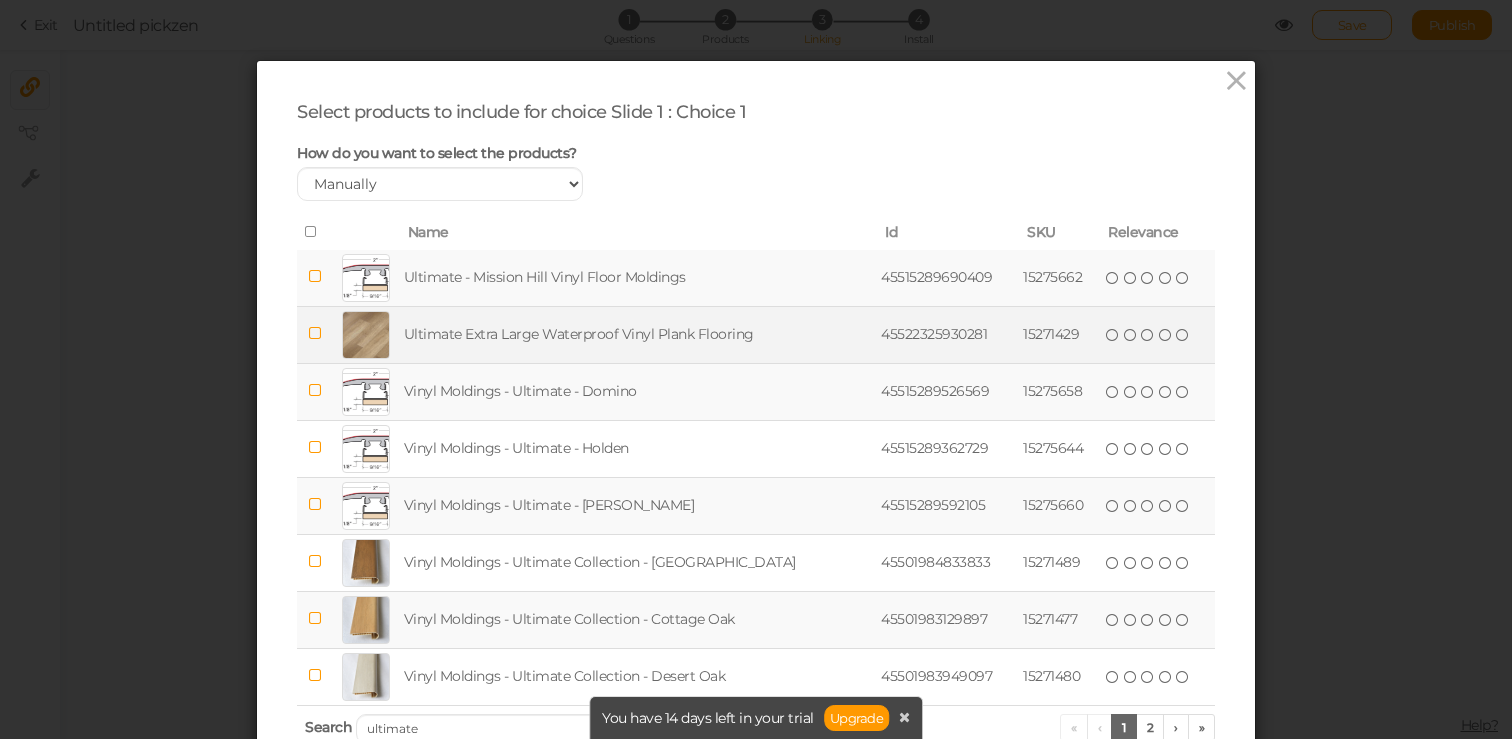 click on "Ultimate Extra Large Waterproof Vinyl Plank Flooring" at bounding box center [639, 334] 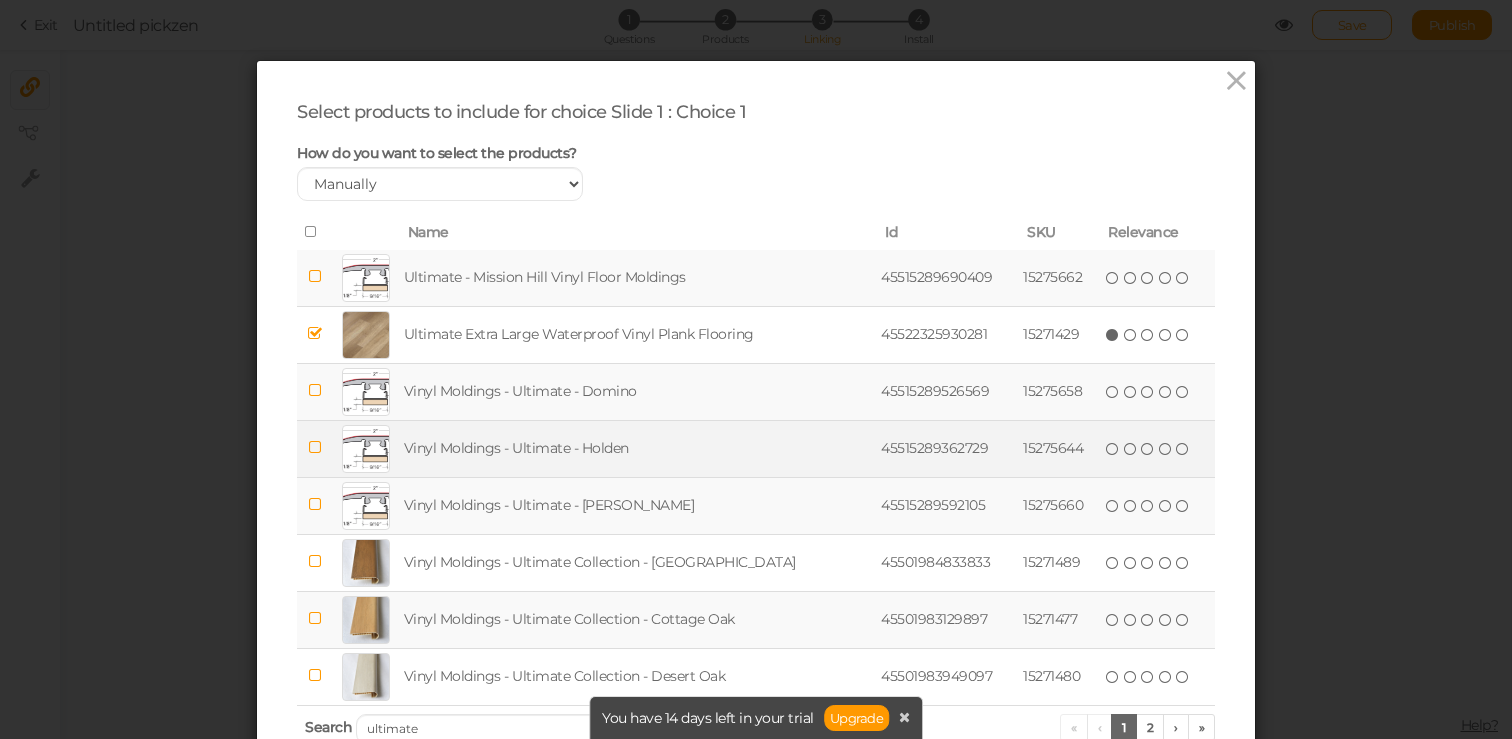 scroll, scrollTop: 108, scrollLeft: 0, axis: vertical 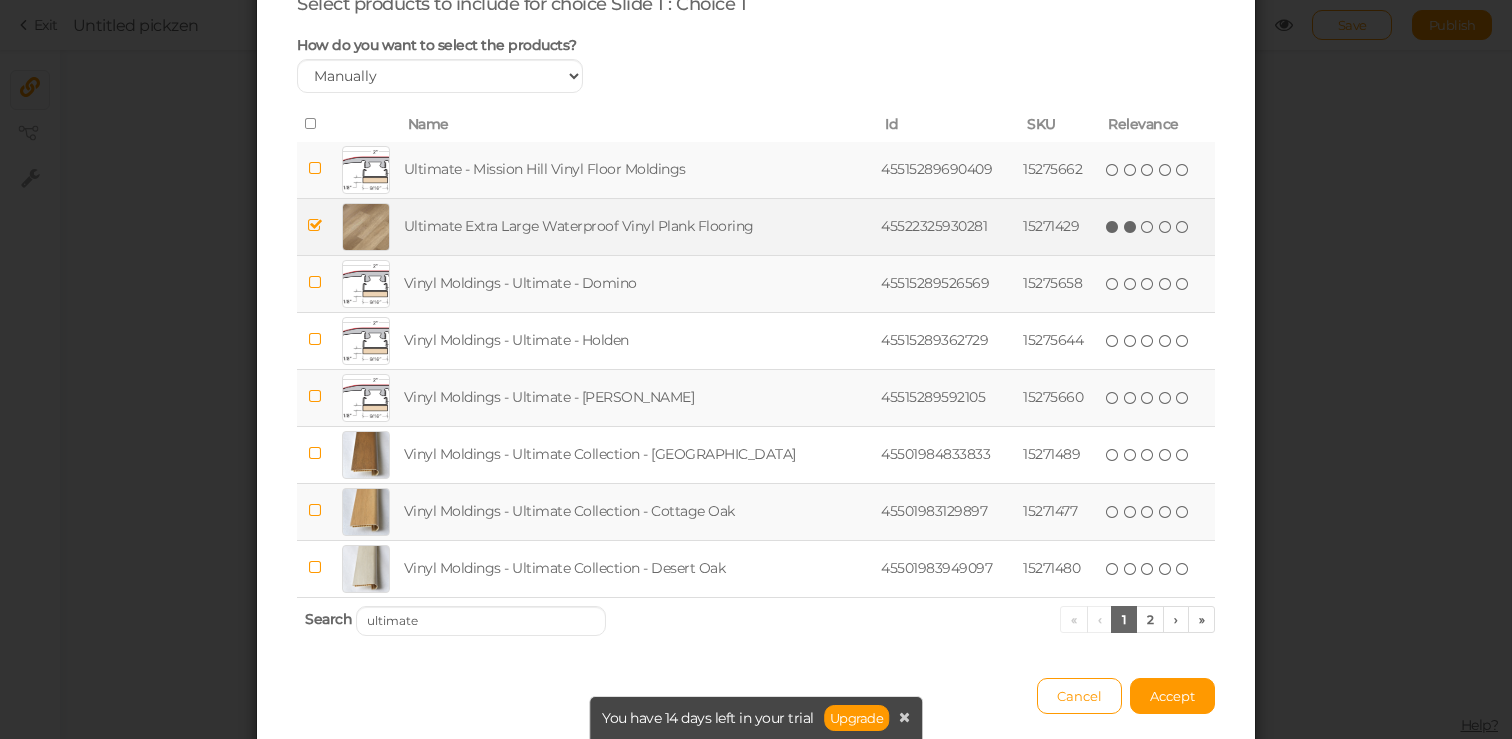 click at bounding box center [1131, 227] 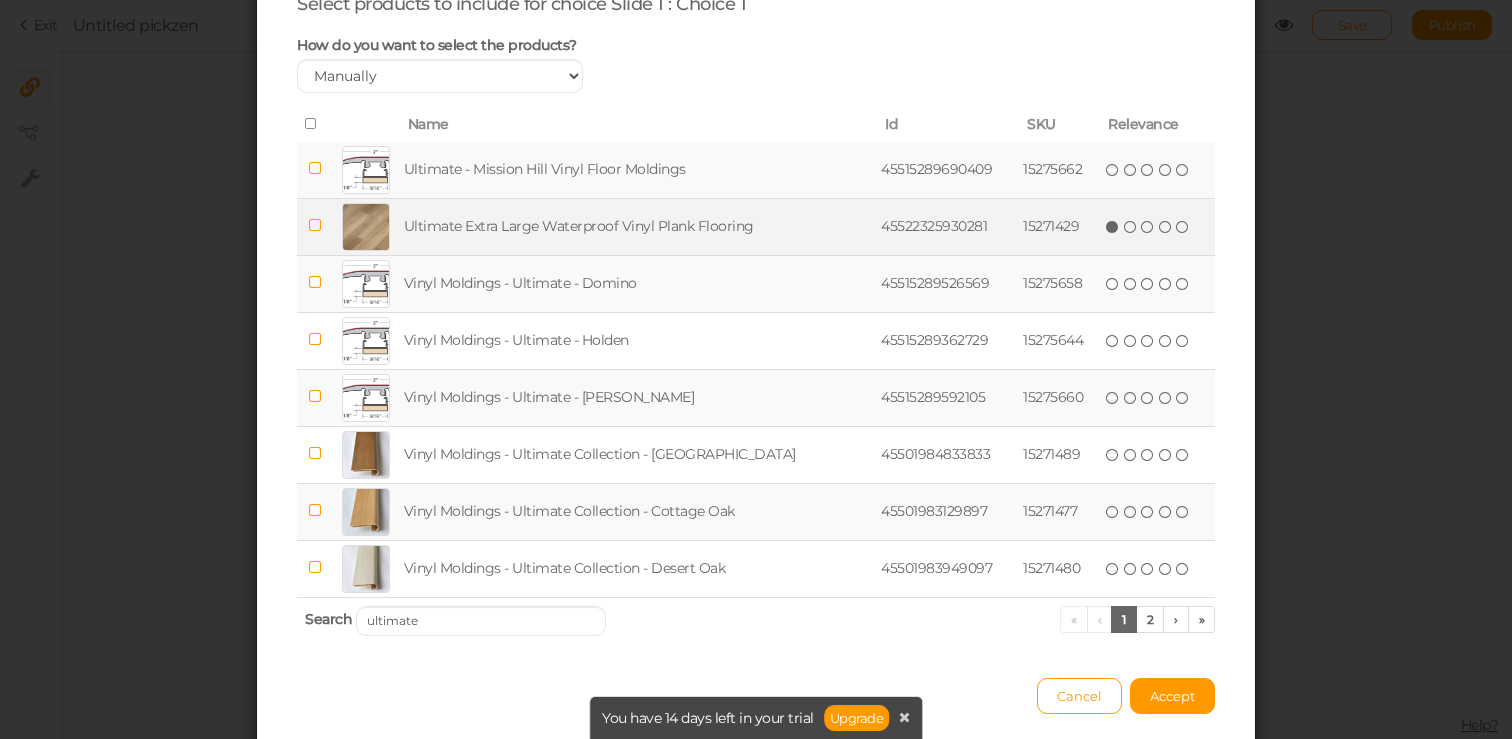 click at bounding box center [1113, 227] 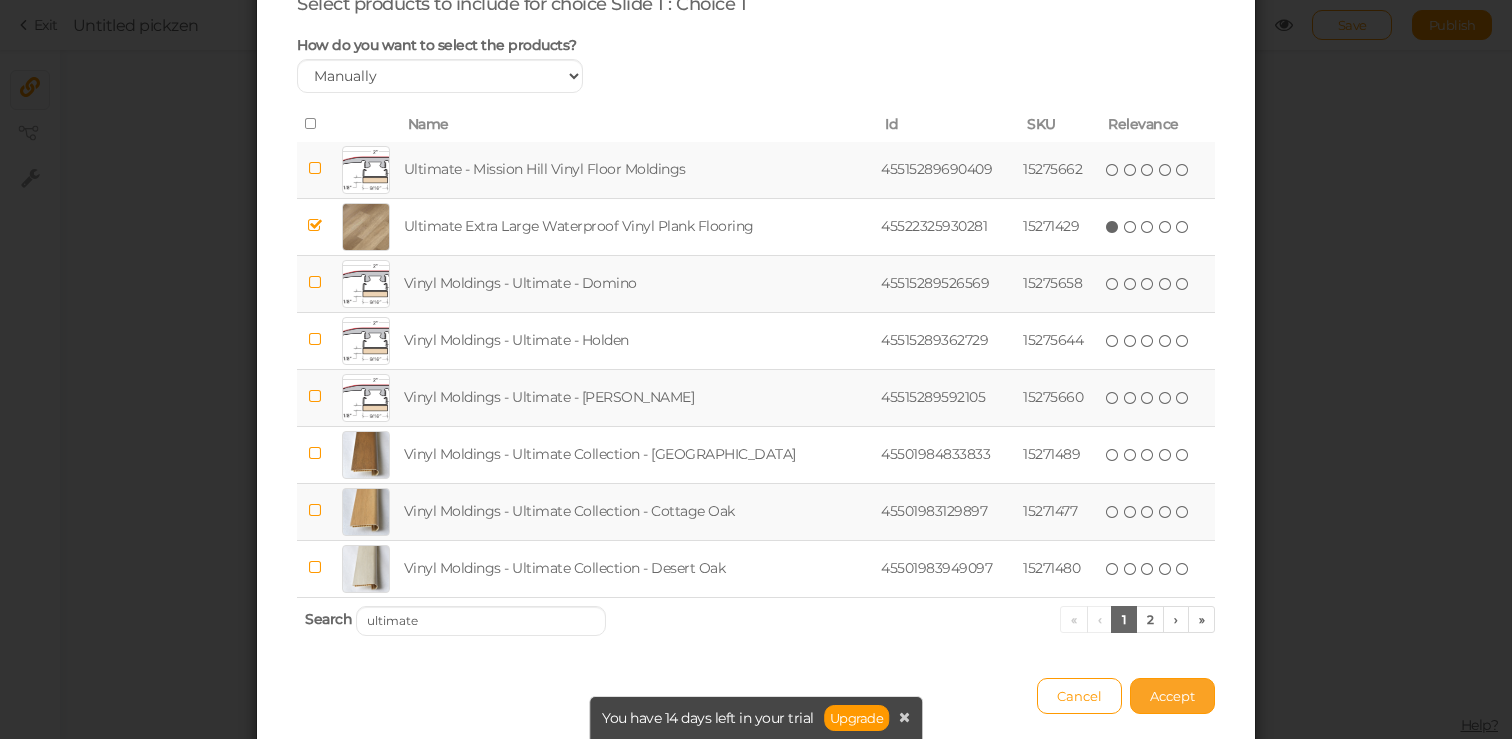 click on "Accept" at bounding box center (1172, 696) 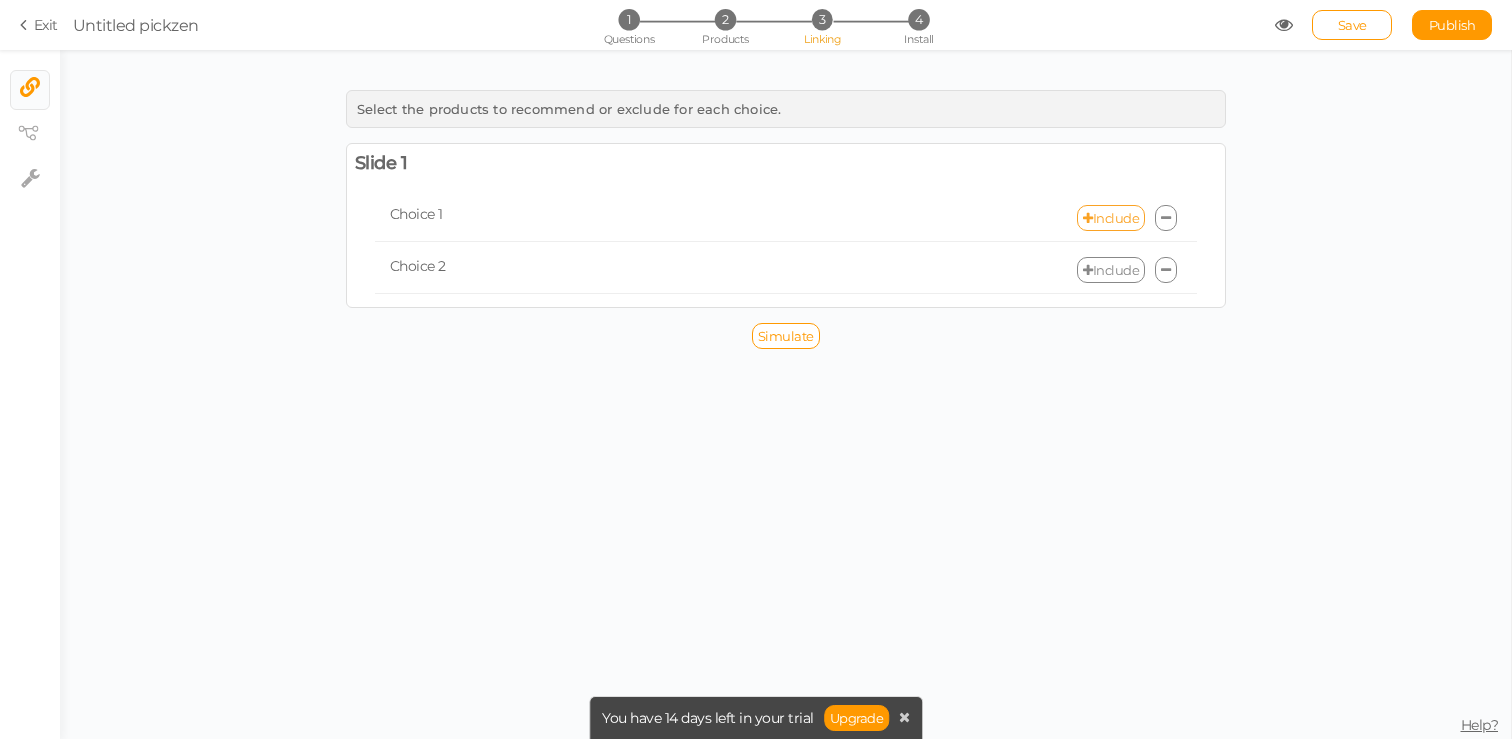 click on "Include" at bounding box center [1111, 218] 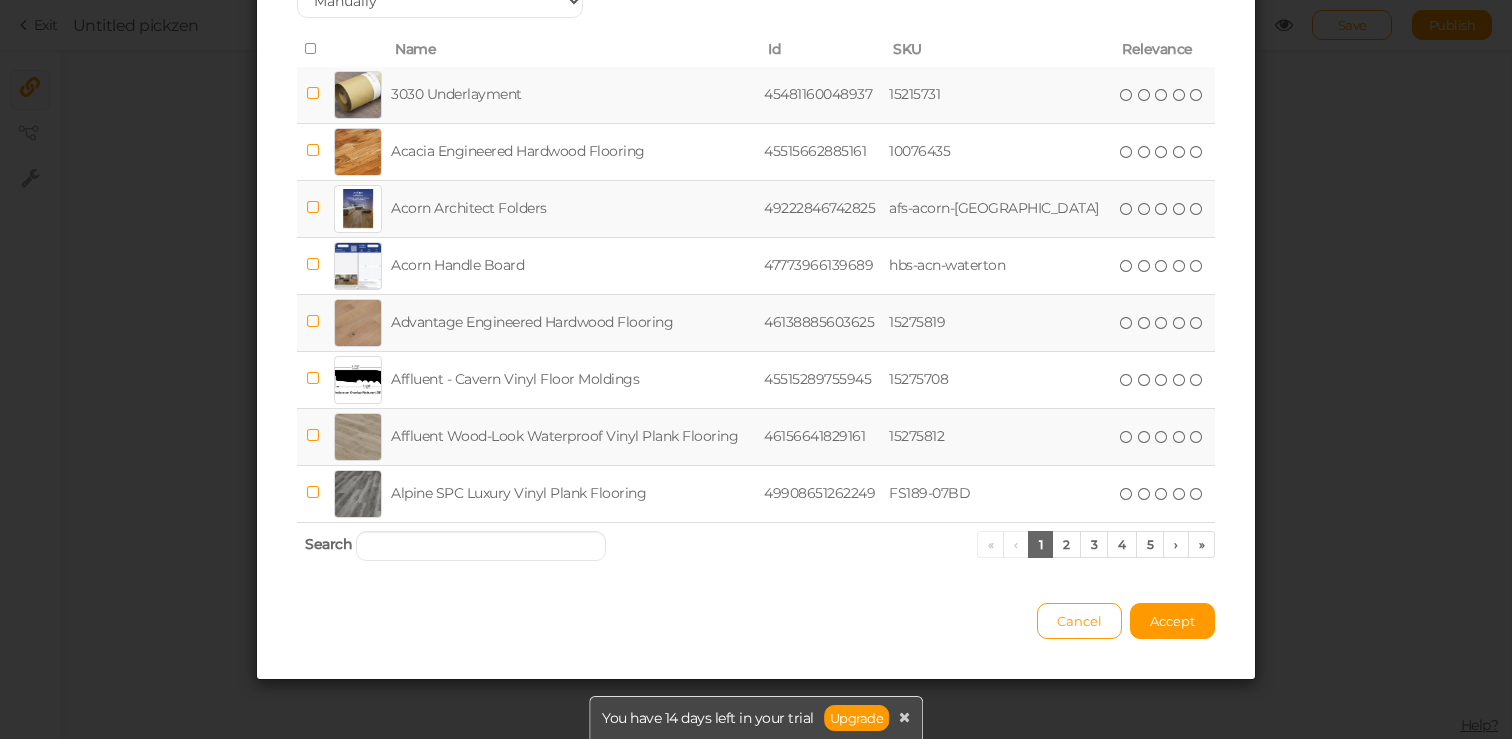 scroll, scrollTop: 0, scrollLeft: 0, axis: both 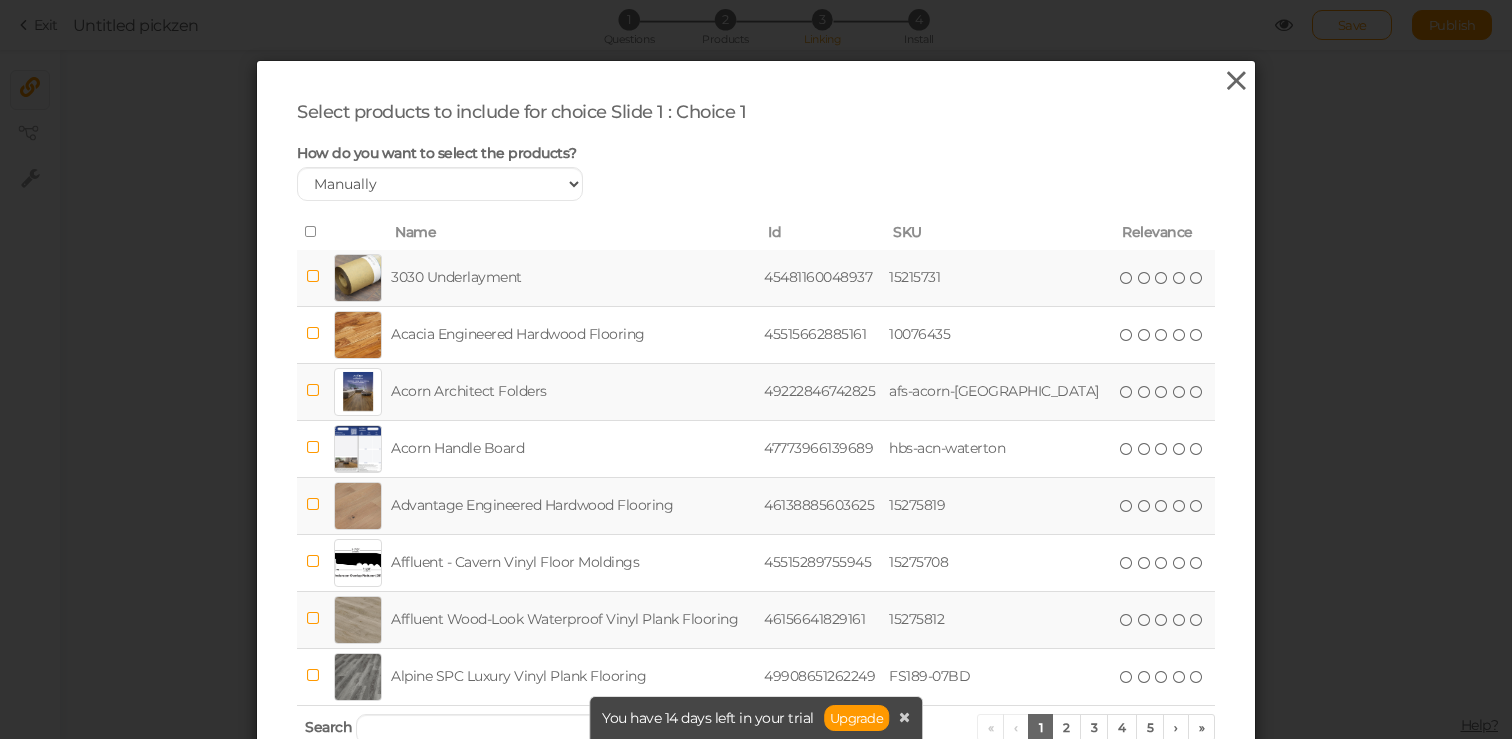 click at bounding box center (1236, 81) 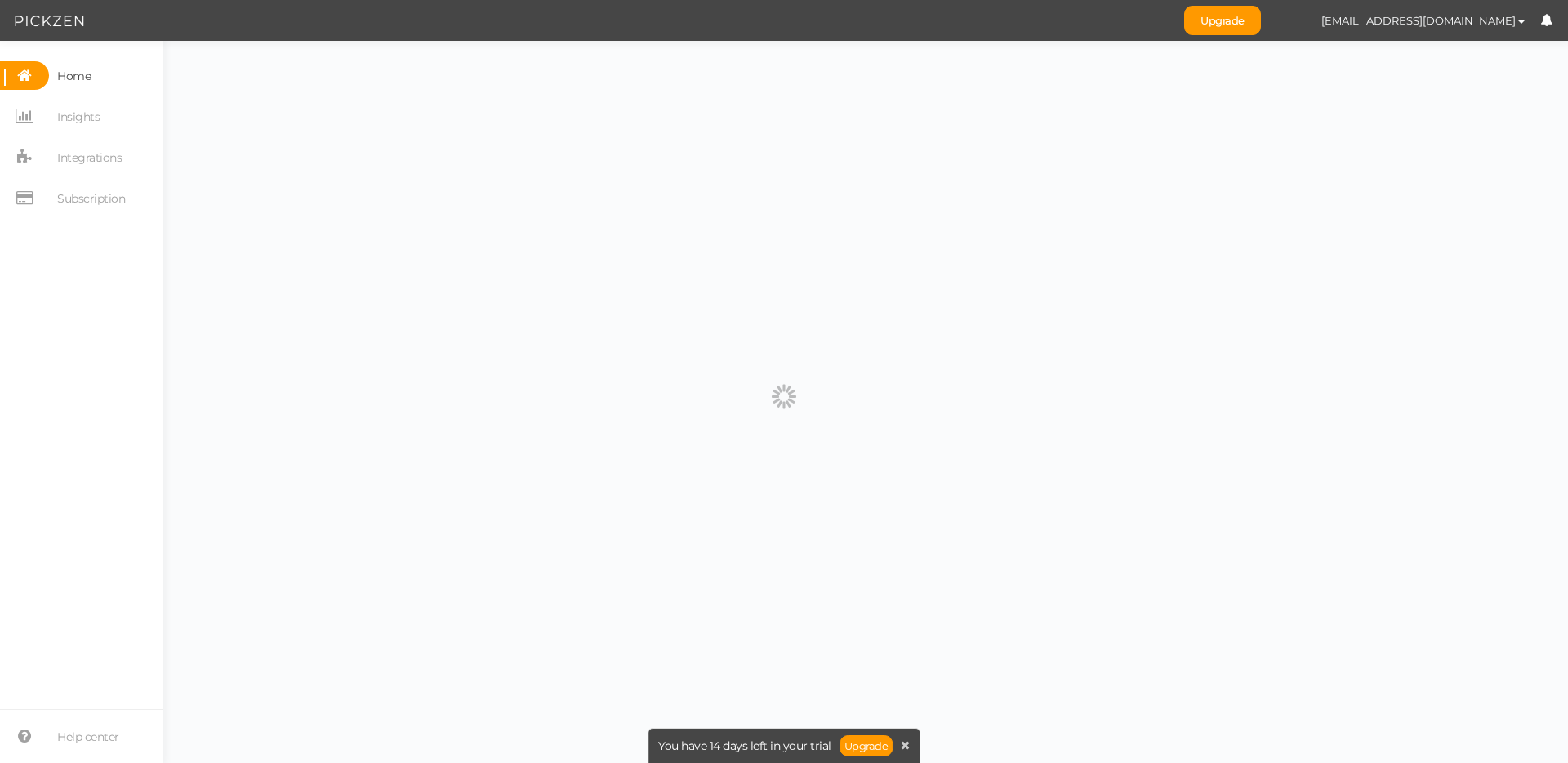 scroll, scrollTop: 0, scrollLeft: 0, axis: both 